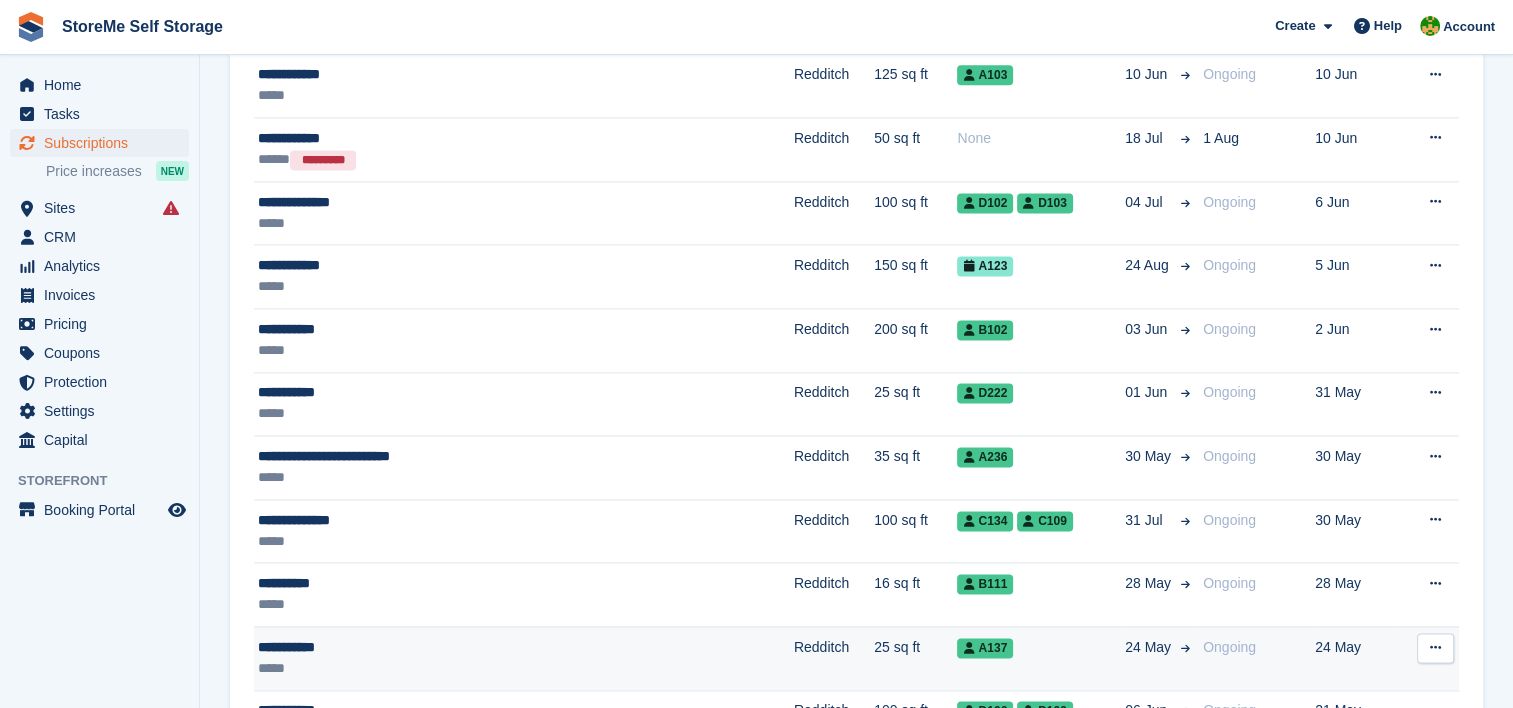 scroll, scrollTop: 2899, scrollLeft: 0, axis: vertical 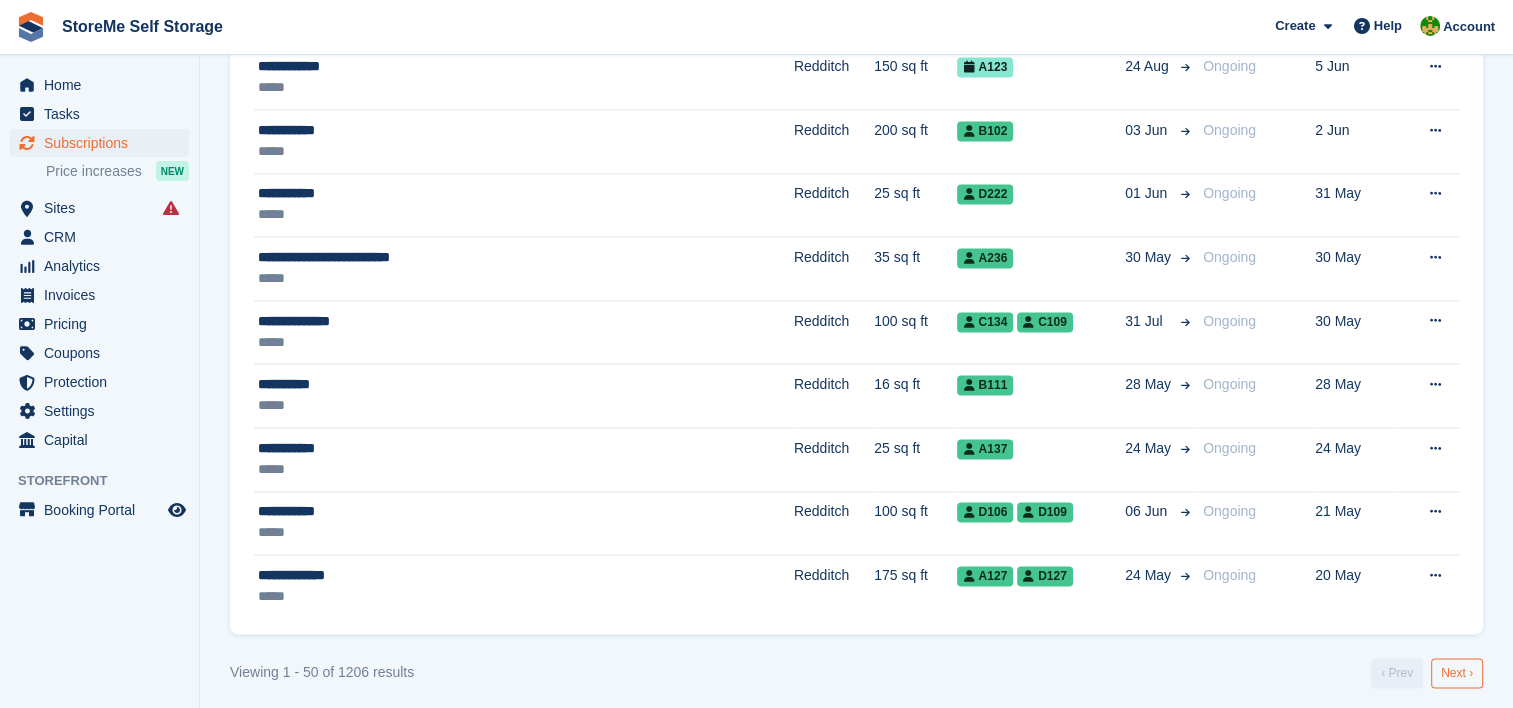click on "Next ›" at bounding box center (1457, 673) 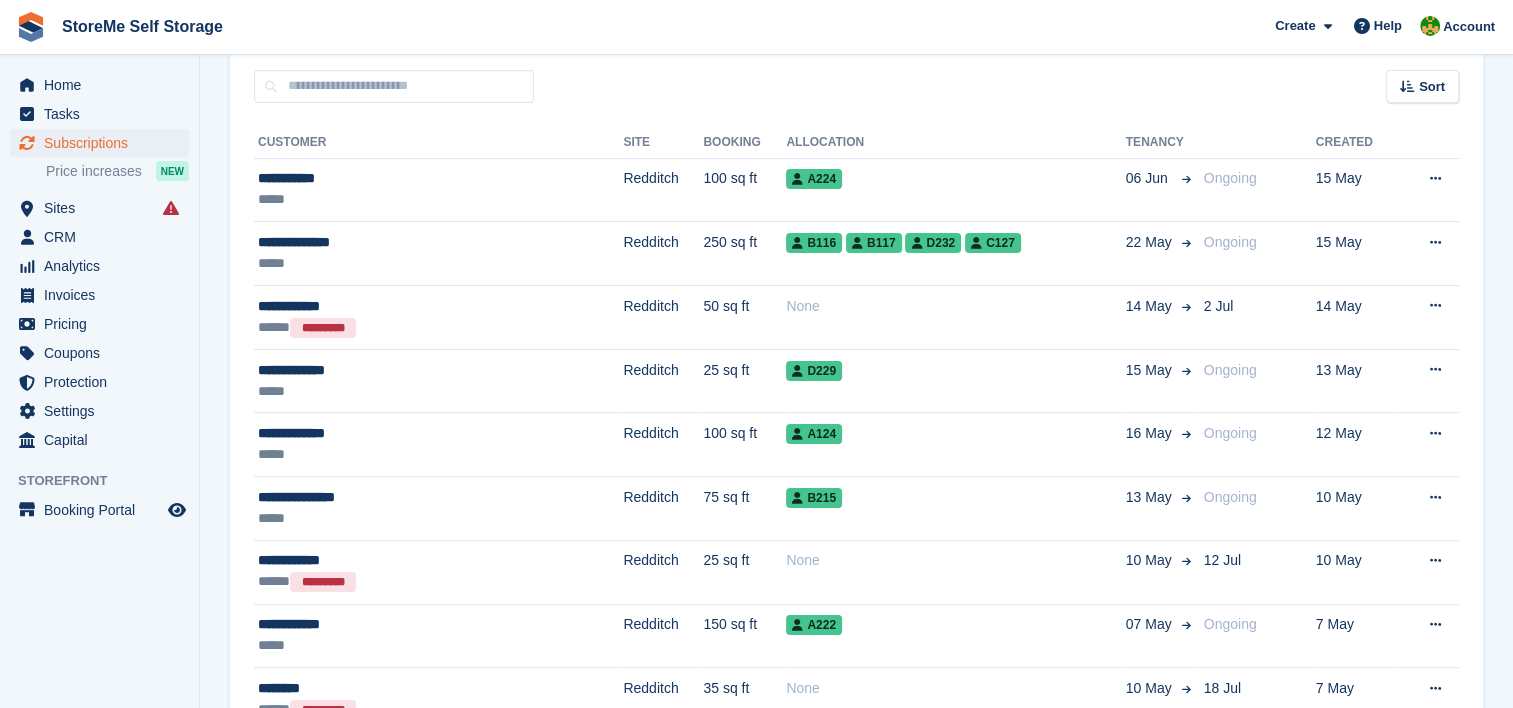 scroll, scrollTop: 0, scrollLeft: 0, axis: both 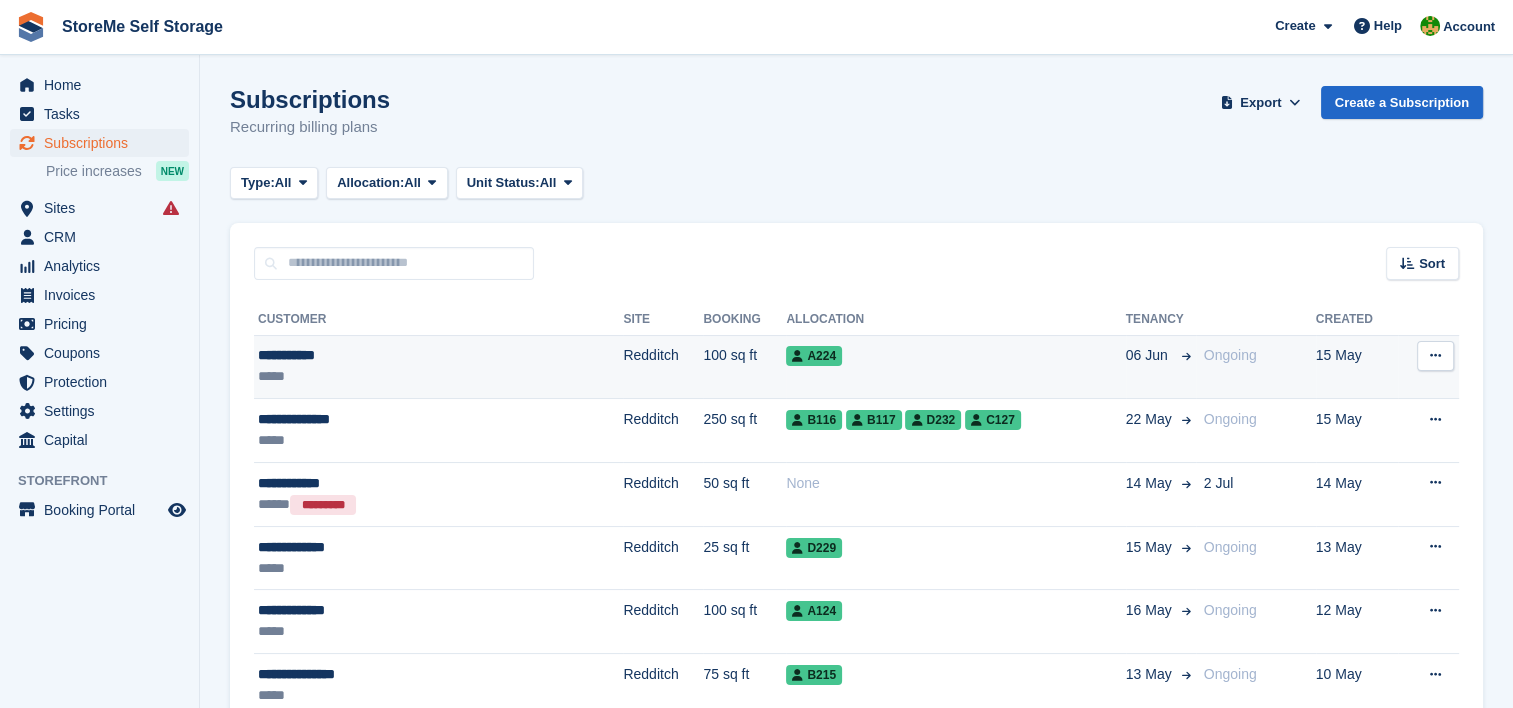 click on "100 sq ft" at bounding box center [744, 367] 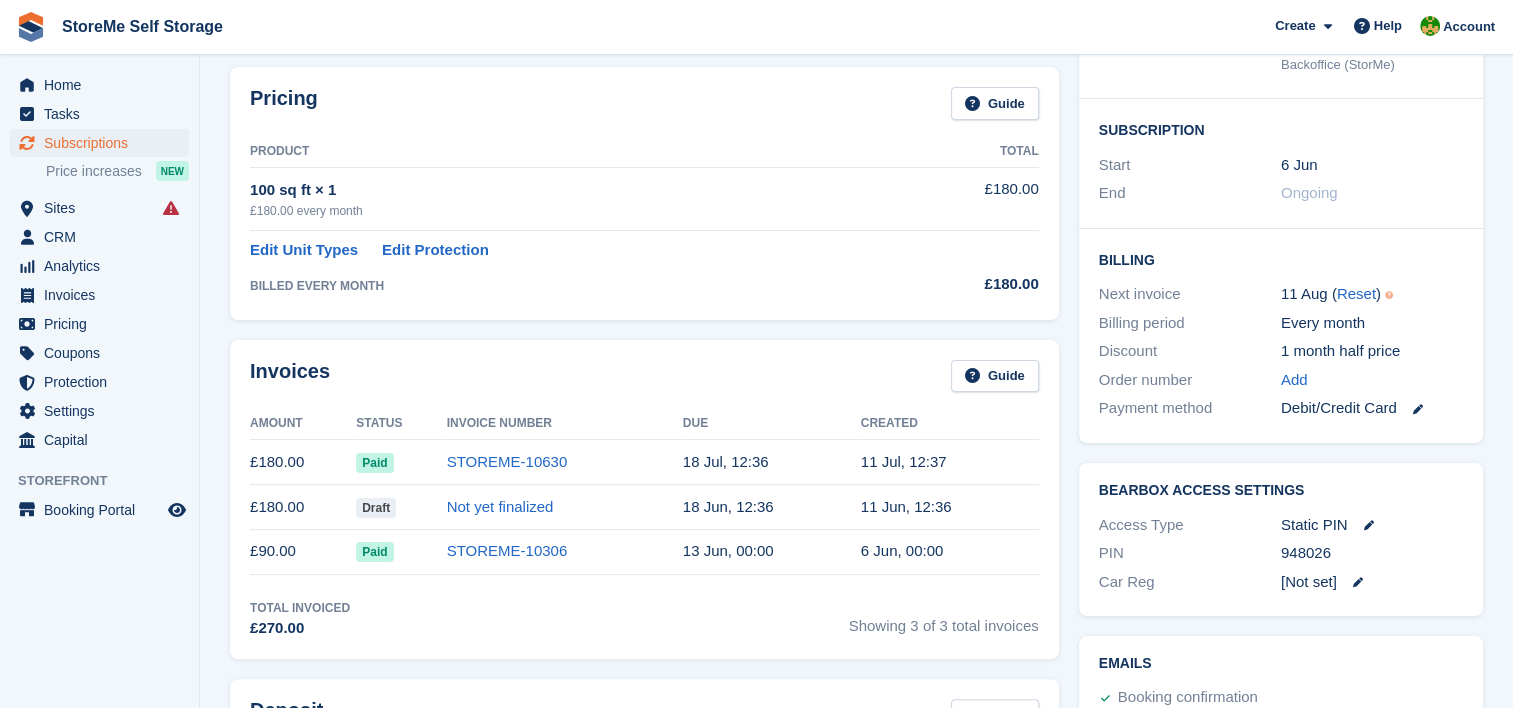 scroll, scrollTop: 0, scrollLeft: 0, axis: both 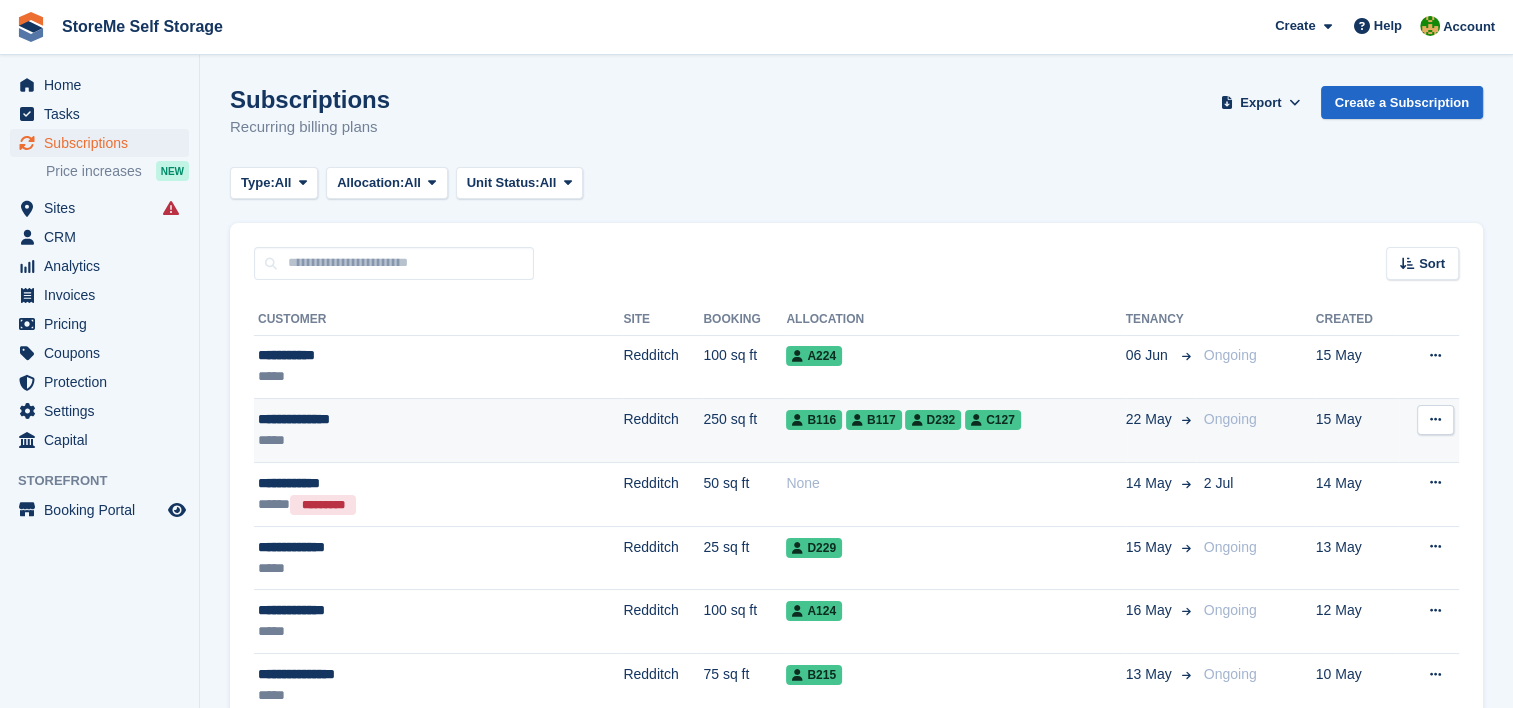click on "Redditch" at bounding box center (663, 431) 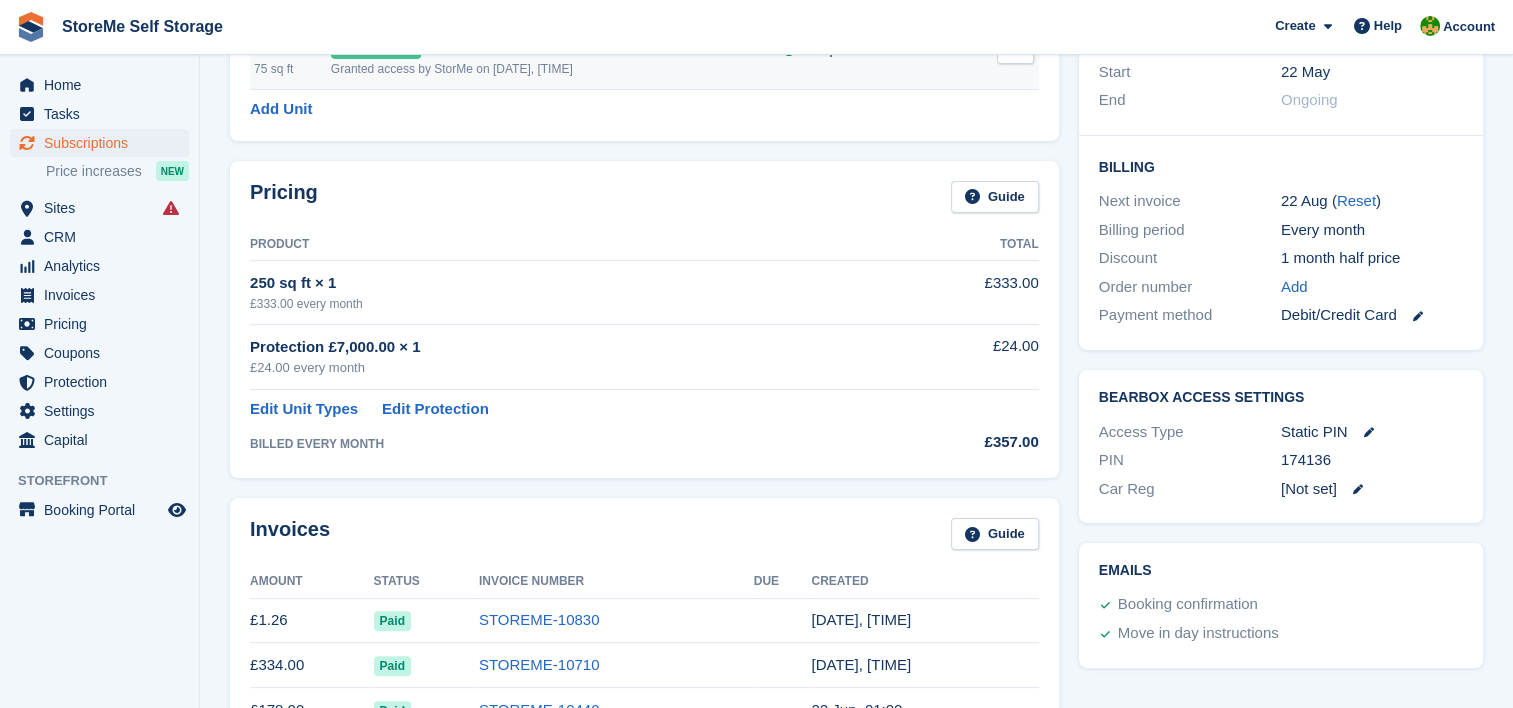 scroll, scrollTop: 500, scrollLeft: 0, axis: vertical 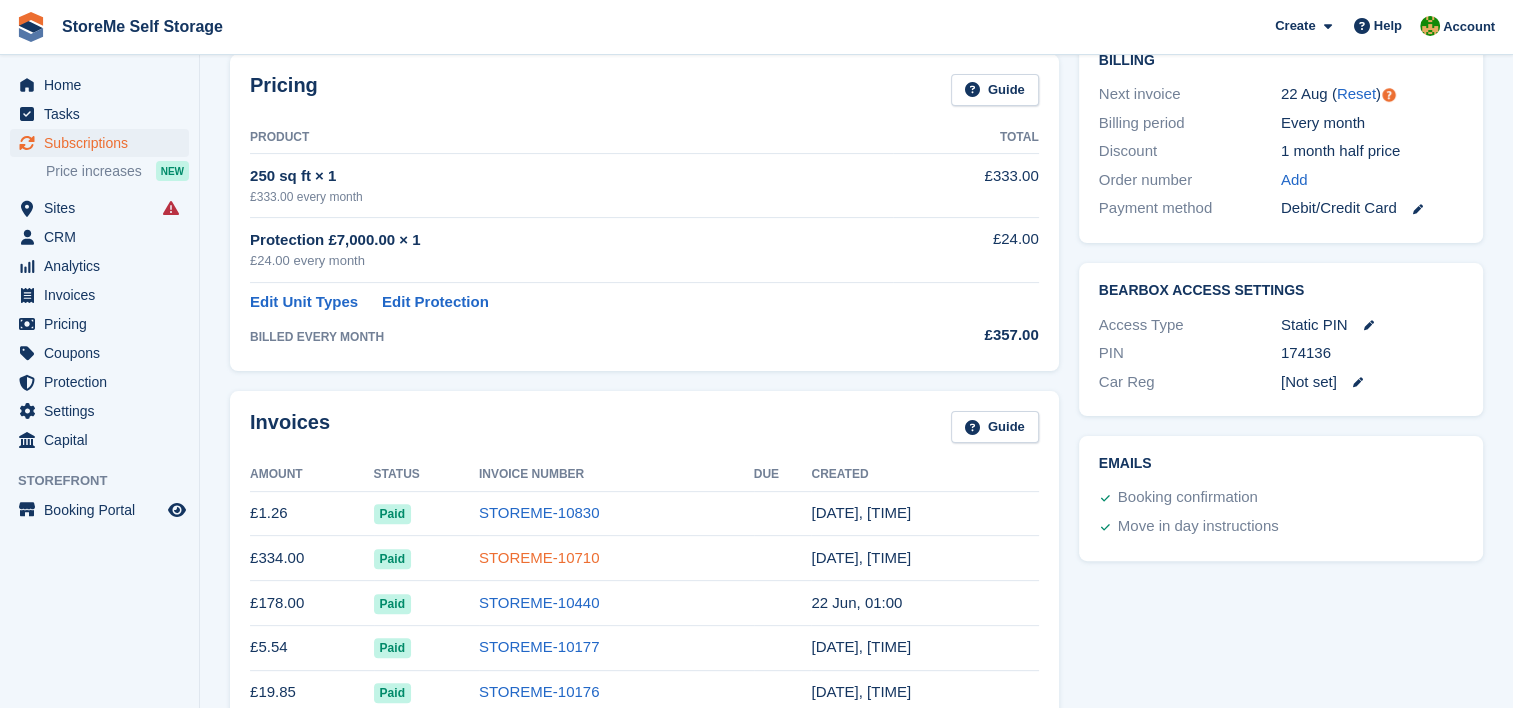 click on "STOREME-10710" at bounding box center [539, 557] 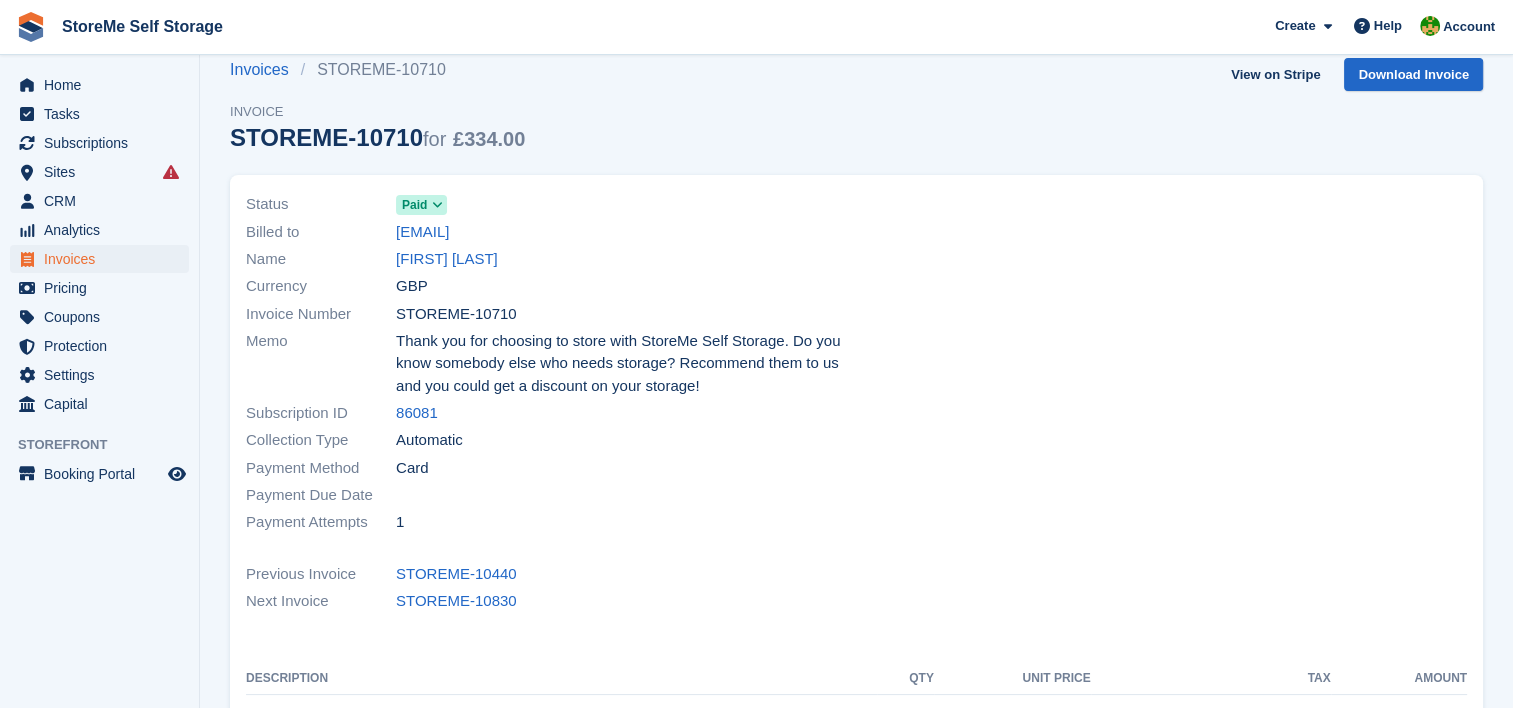 scroll, scrollTop: 0, scrollLeft: 0, axis: both 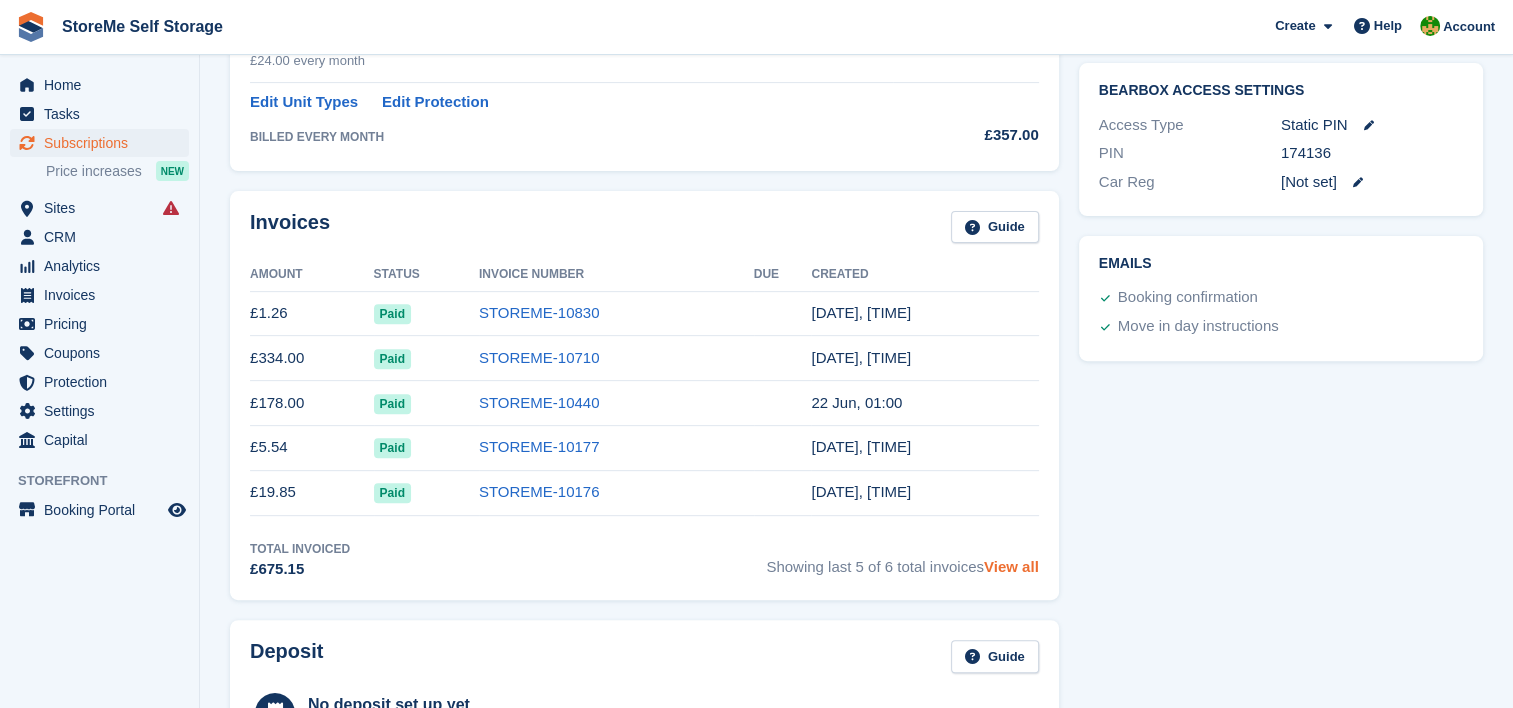 click on "View all" at bounding box center (1011, 566) 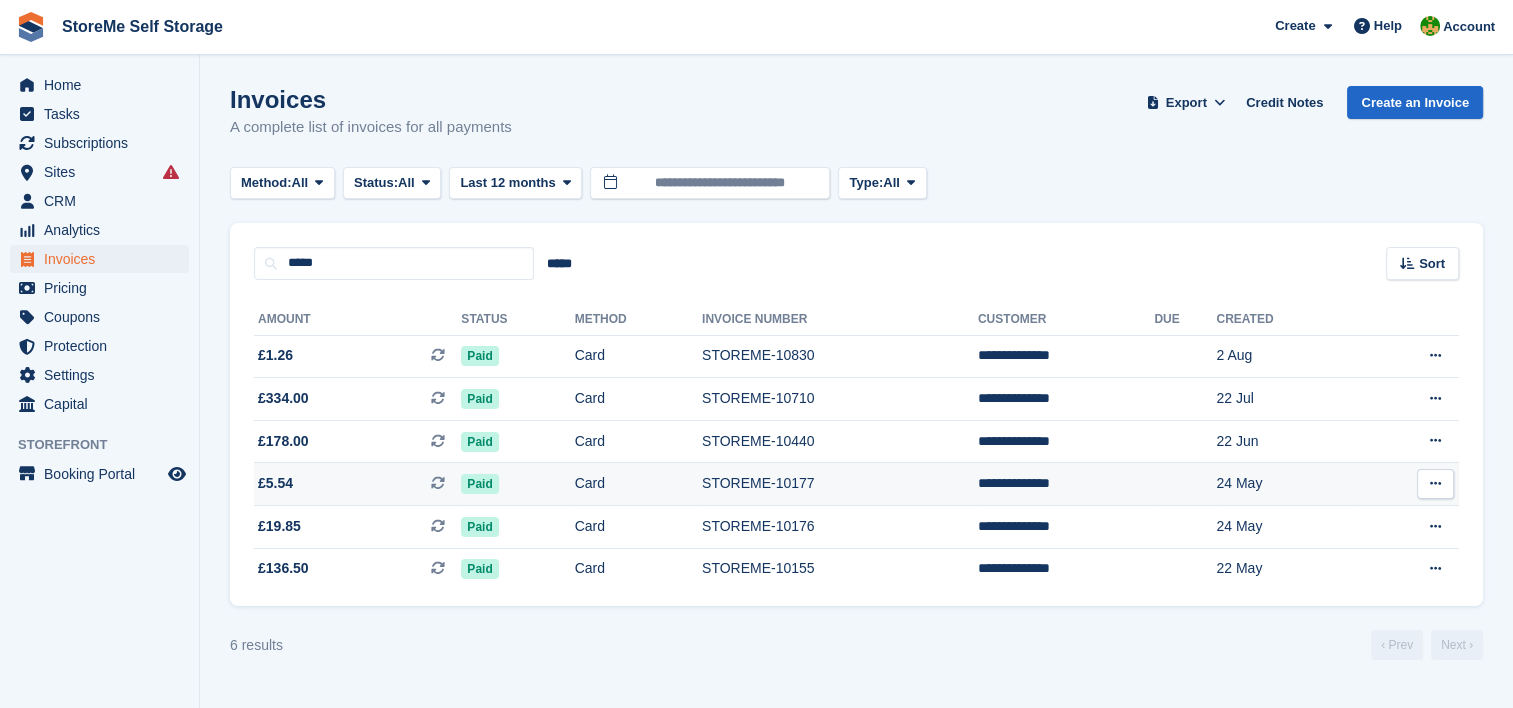 scroll, scrollTop: 0, scrollLeft: 0, axis: both 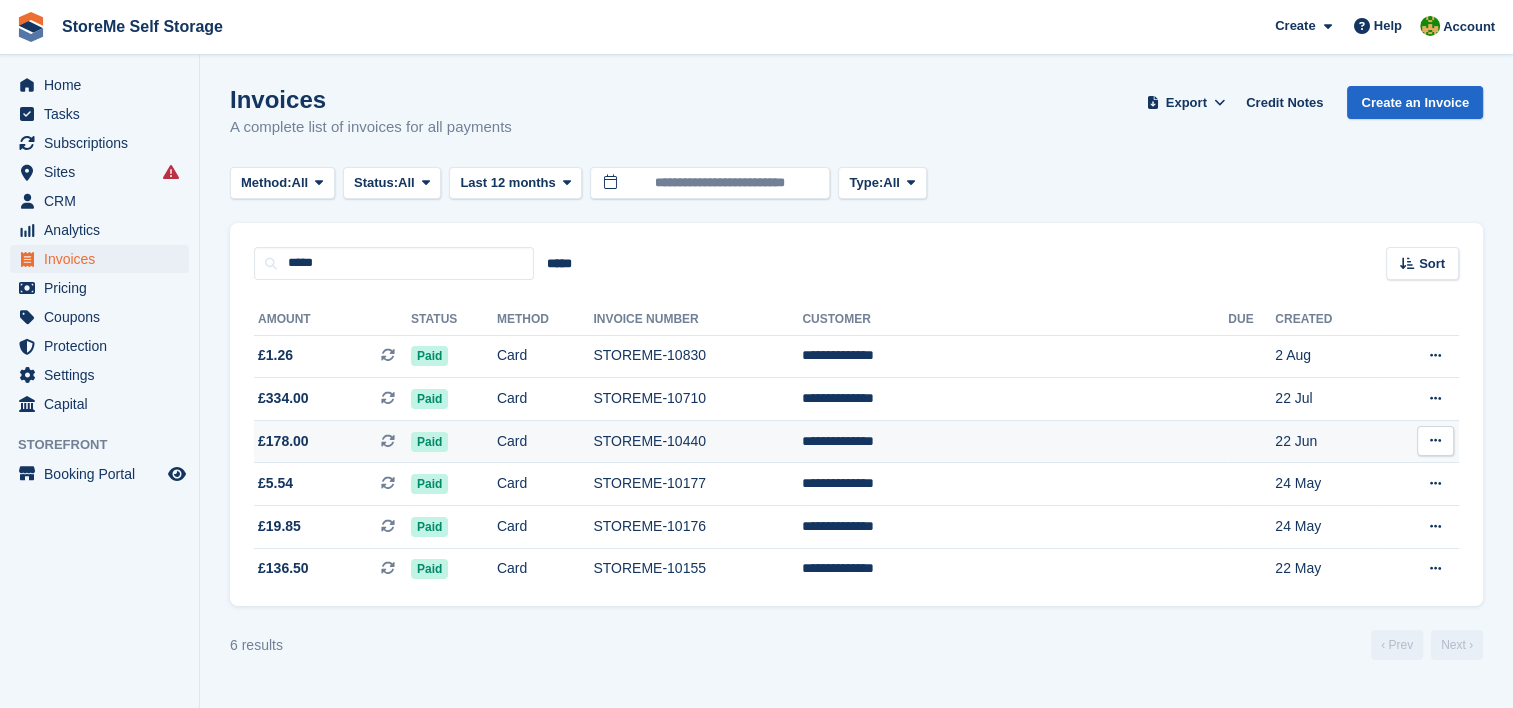 click on "STOREME-10440" at bounding box center [697, 441] 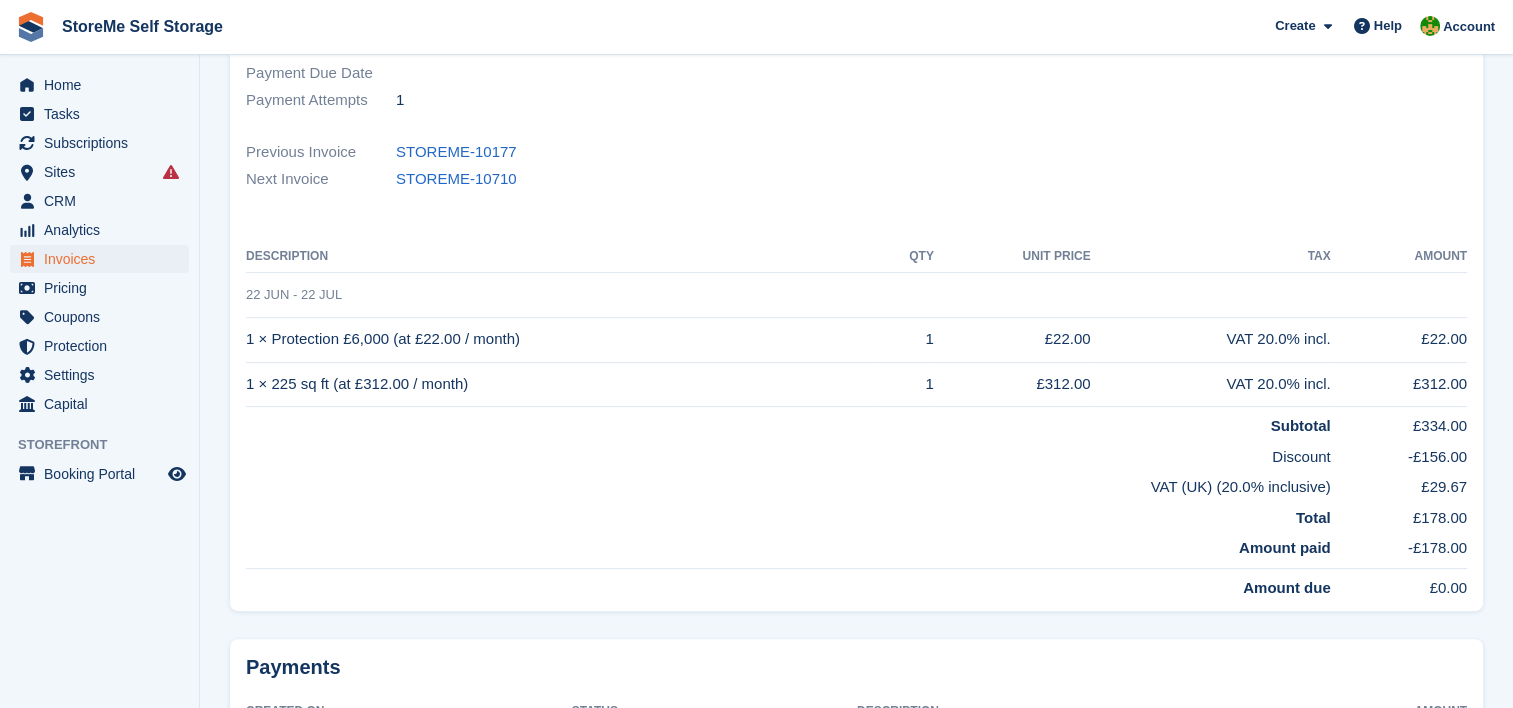 scroll, scrollTop: 431, scrollLeft: 0, axis: vertical 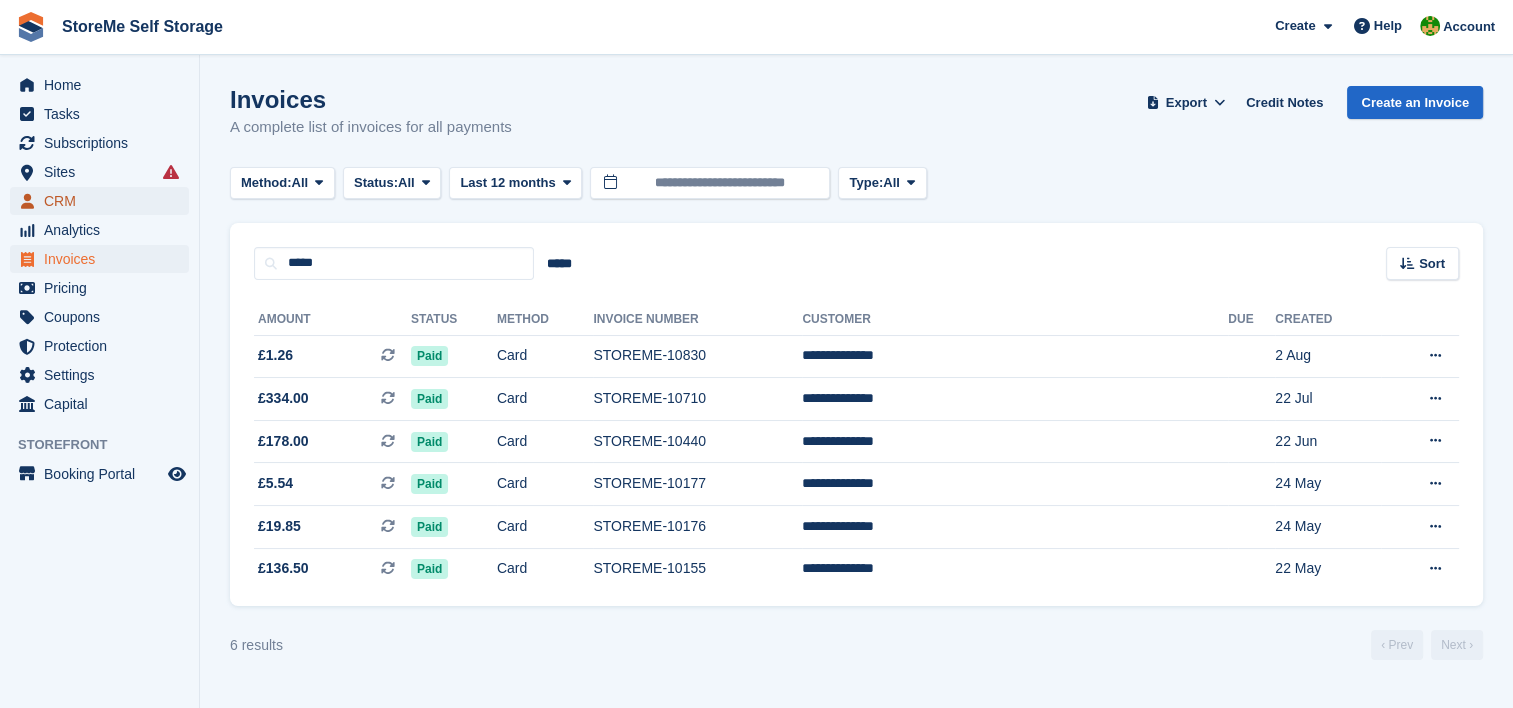 click on "CRM" at bounding box center (104, 201) 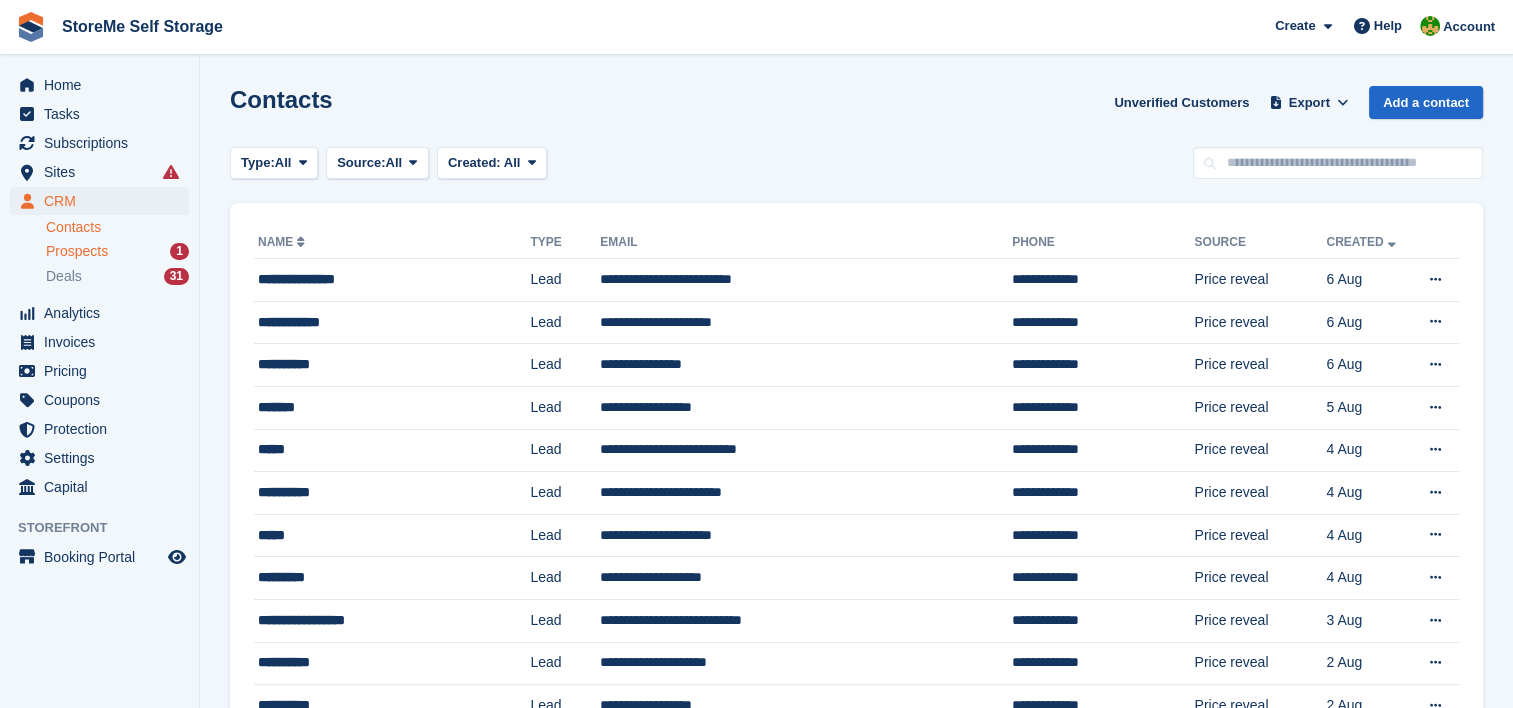click on "Prospects" at bounding box center [77, 251] 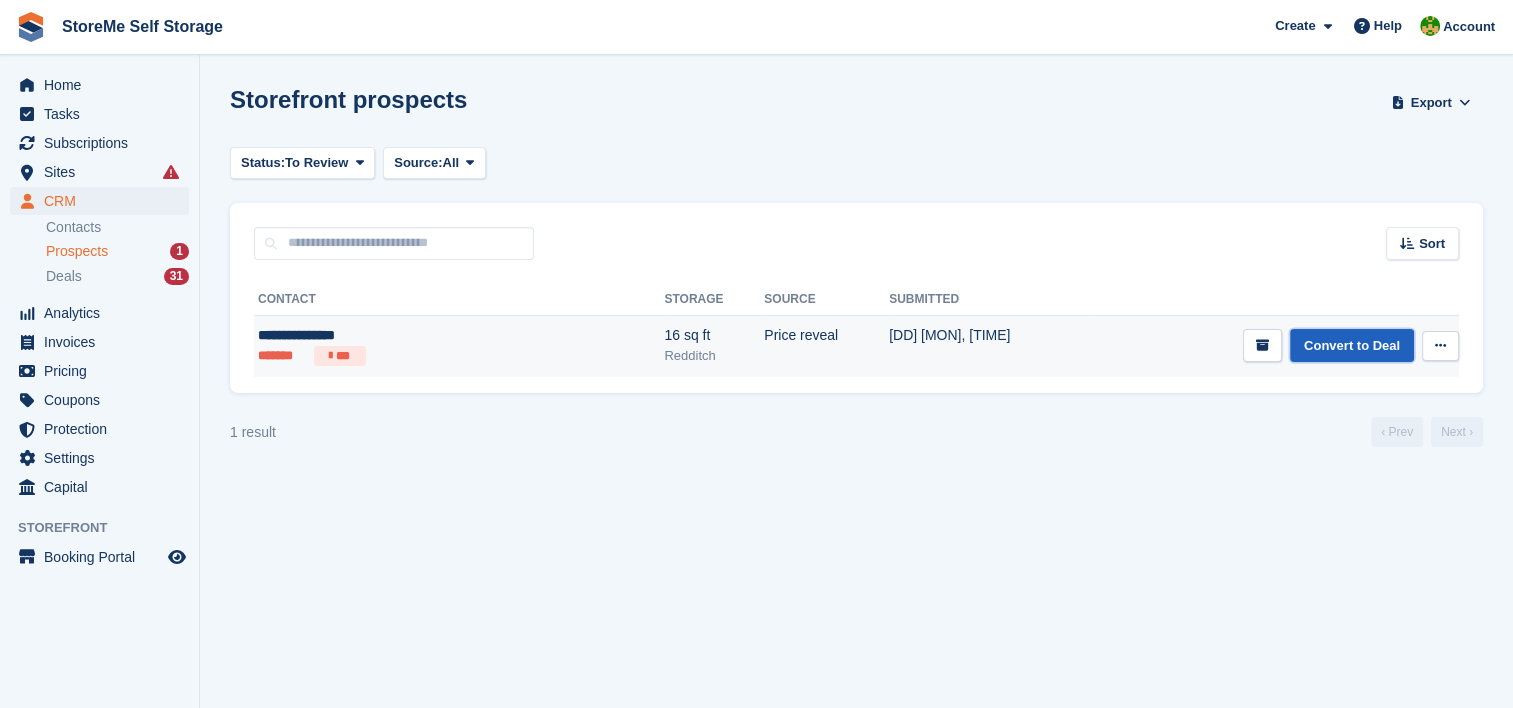 click on "Convert to Deal" at bounding box center [1352, 345] 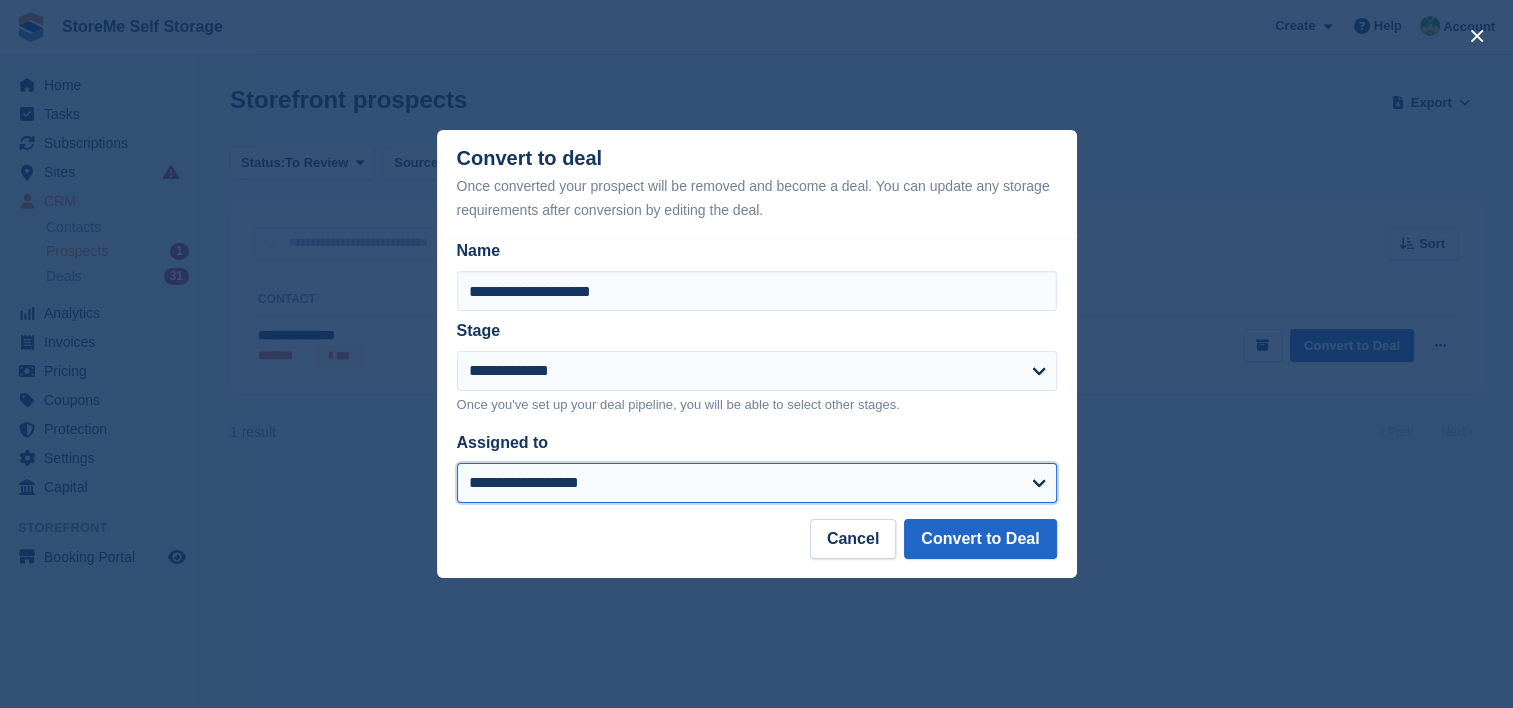 click on "**********" at bounding box center (757, 483) 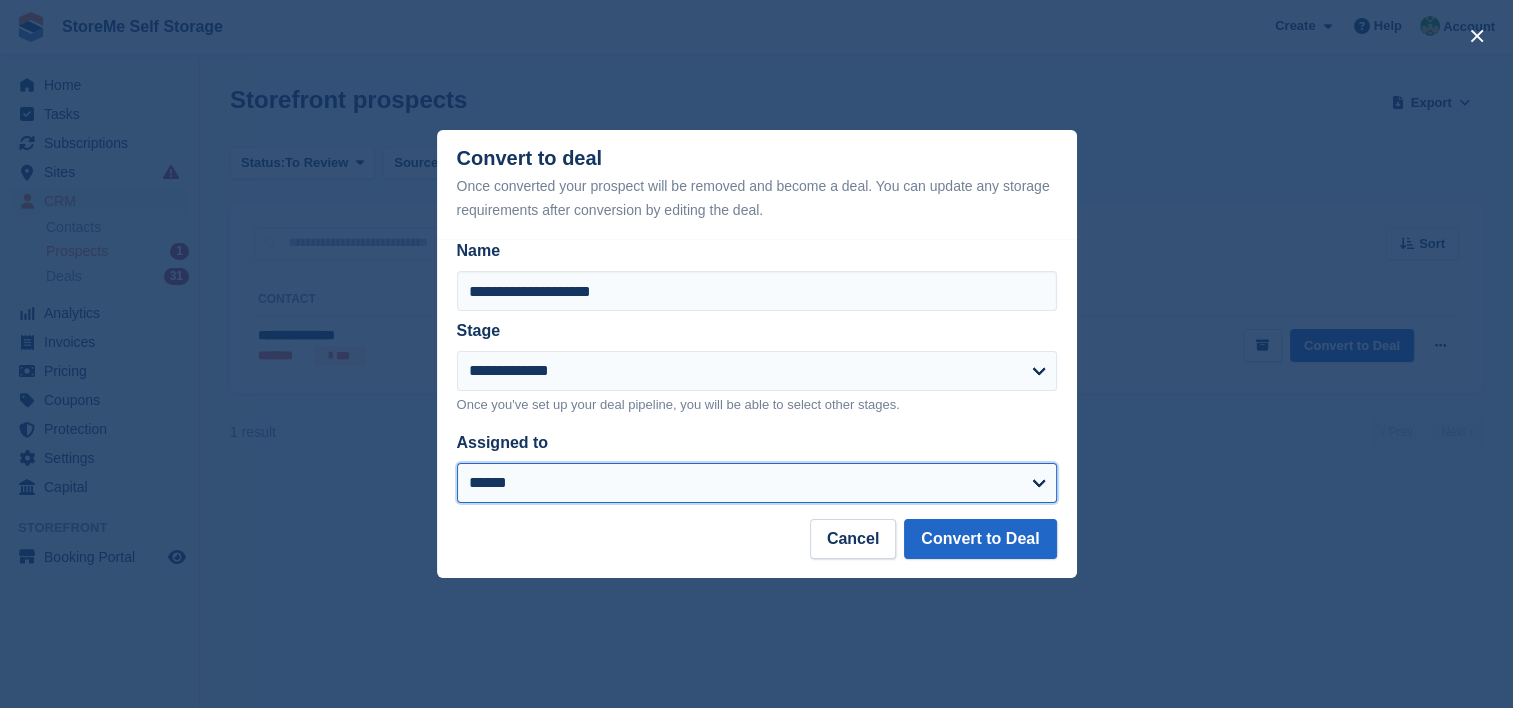 click on "**********" at bounding box center [757, 483] 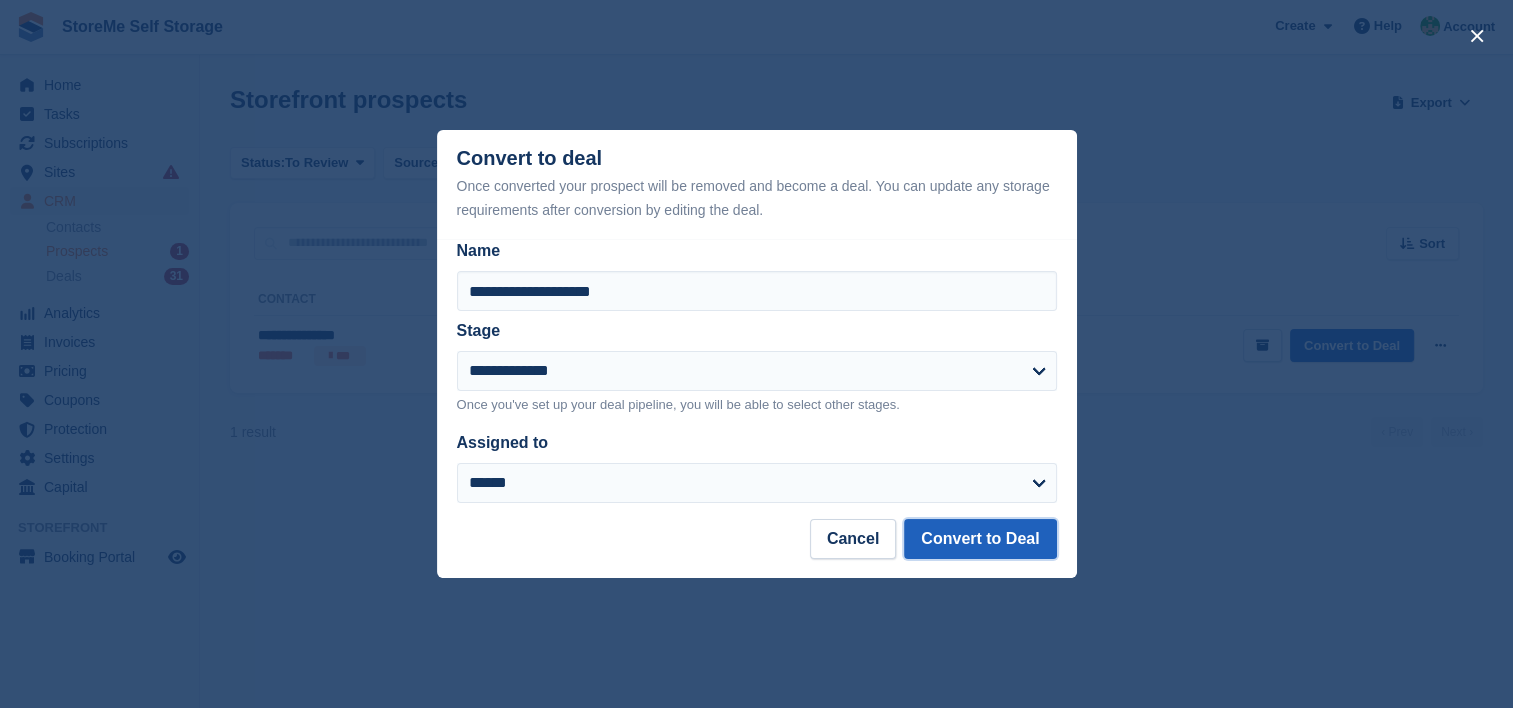 click on "Convert to Deal" at bounding box center [980, 539] 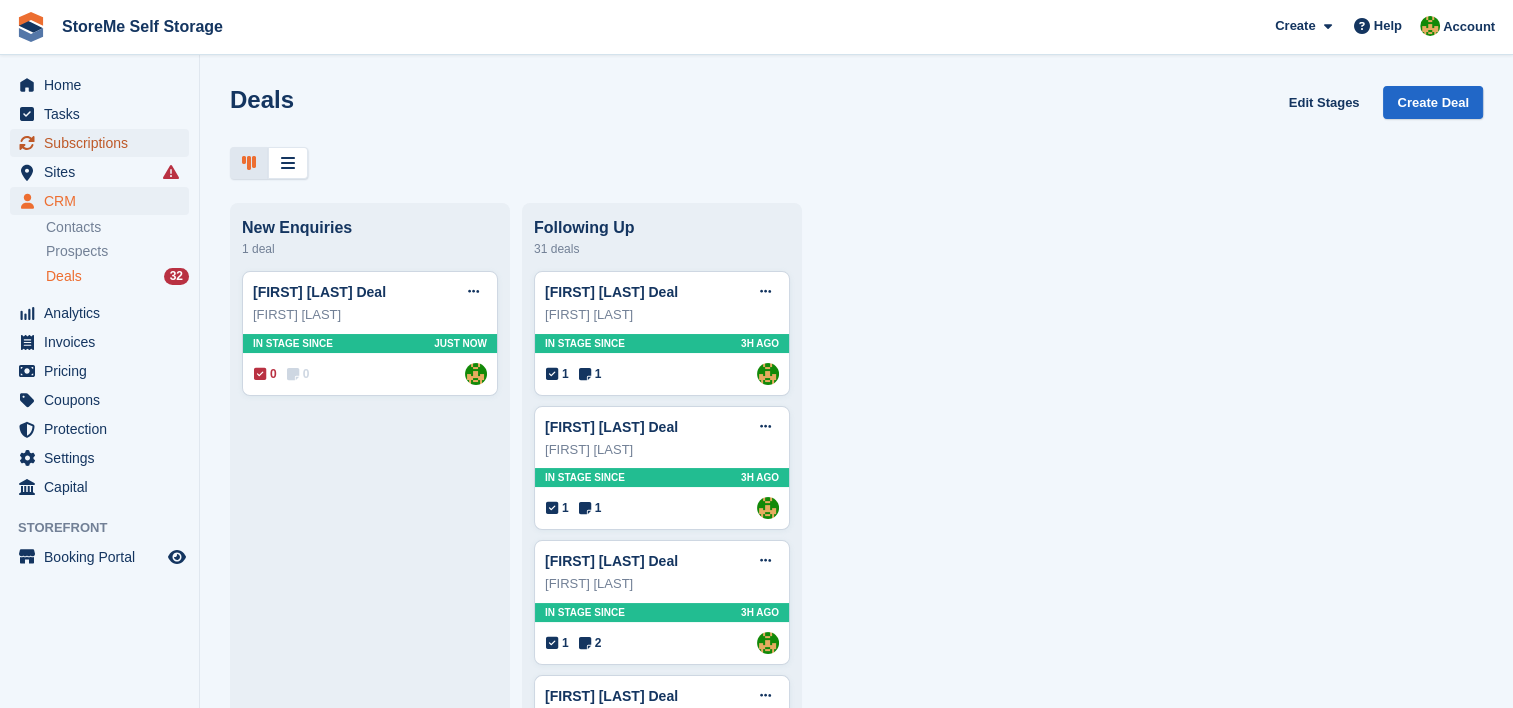 click on "Subscriptions" at bounding box center [104, 143] 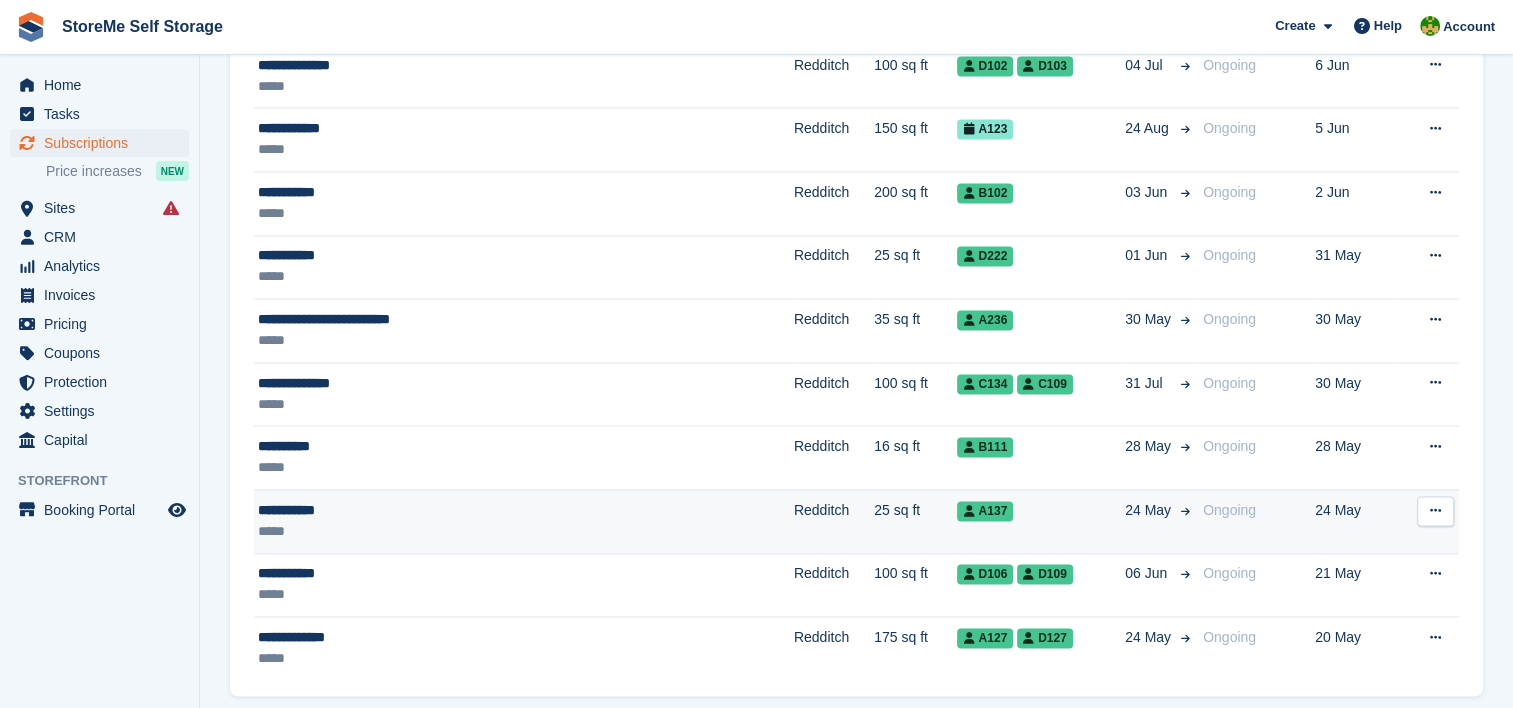 scroll, scrollTop: 2899, scrollLeft: 0, axis: vertical 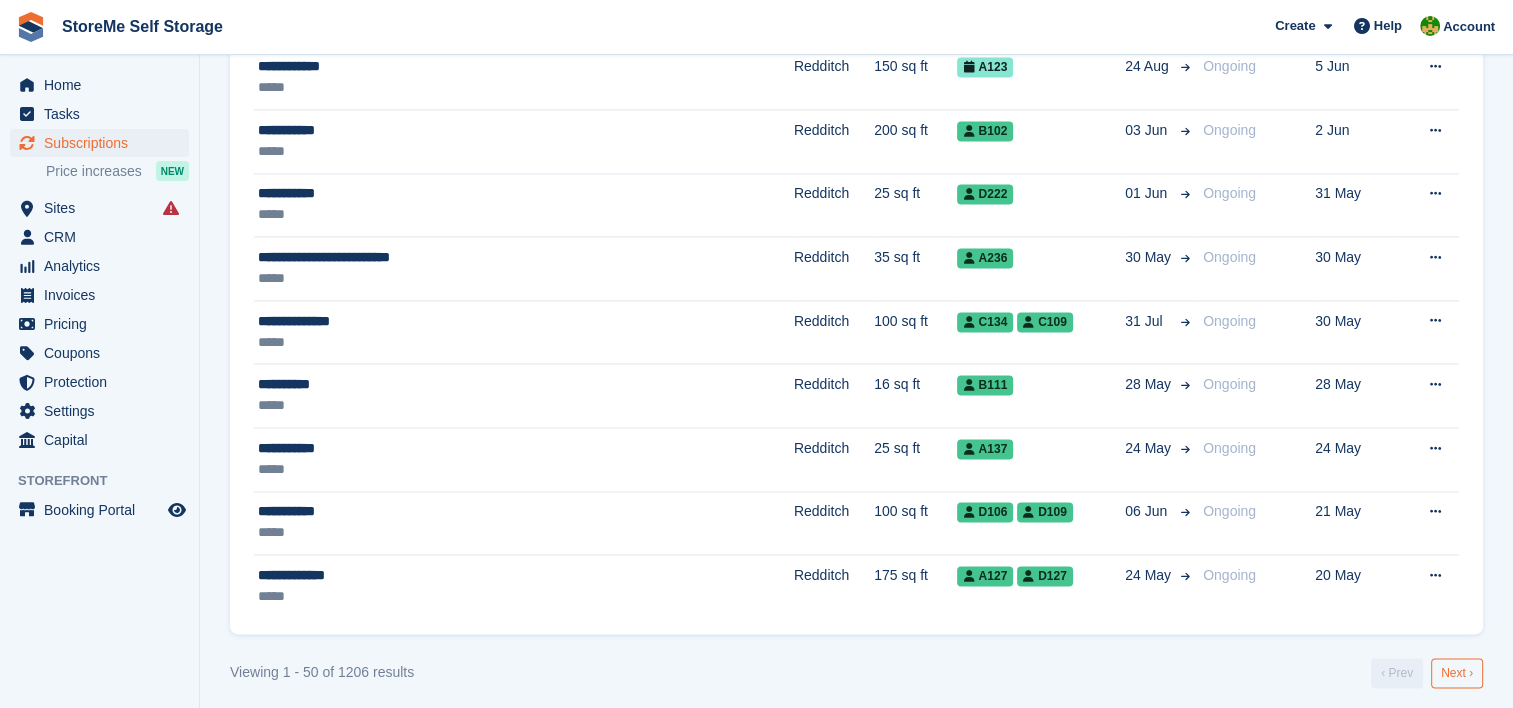 click on "Next ›" at bounding box center (1457, 673) 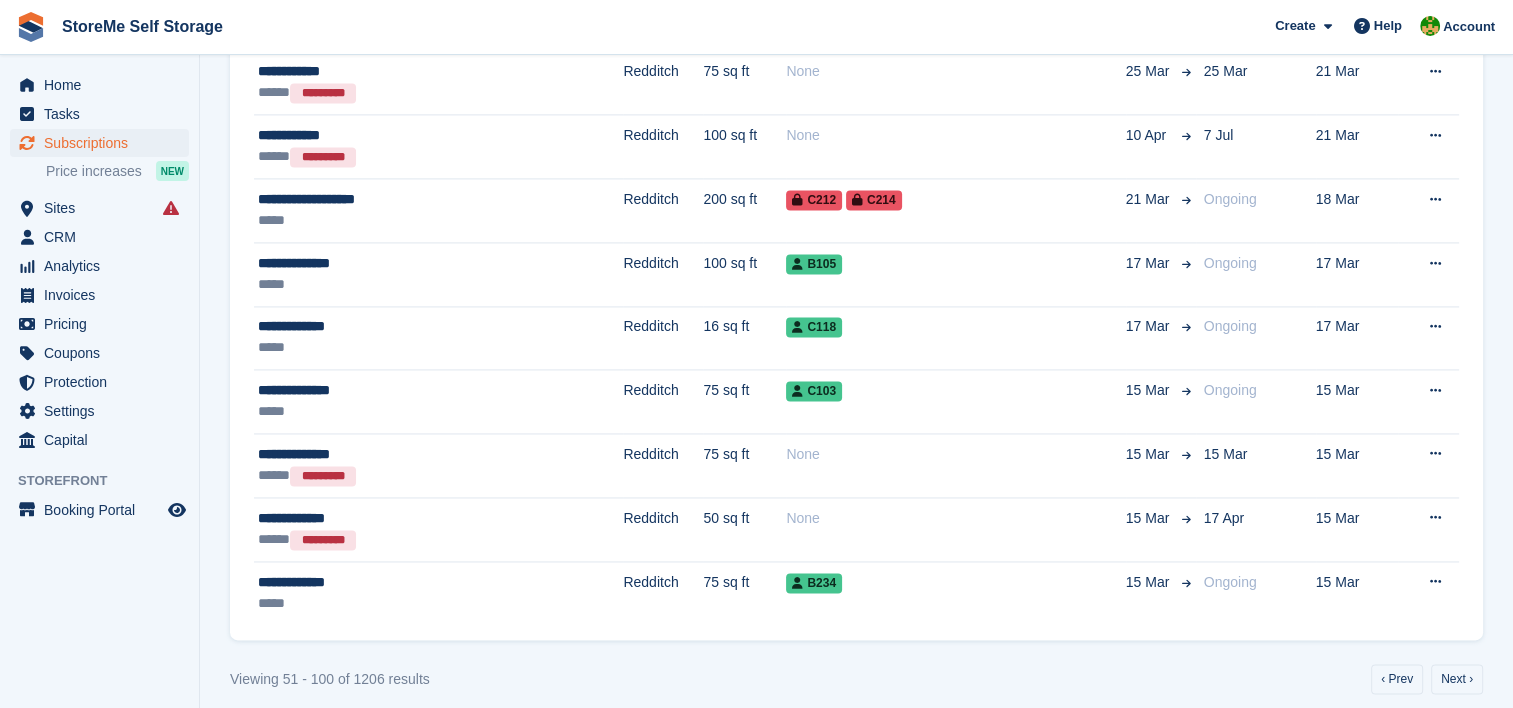 scroll, scrollTop: 0, scrollLeft: 0, axis: both 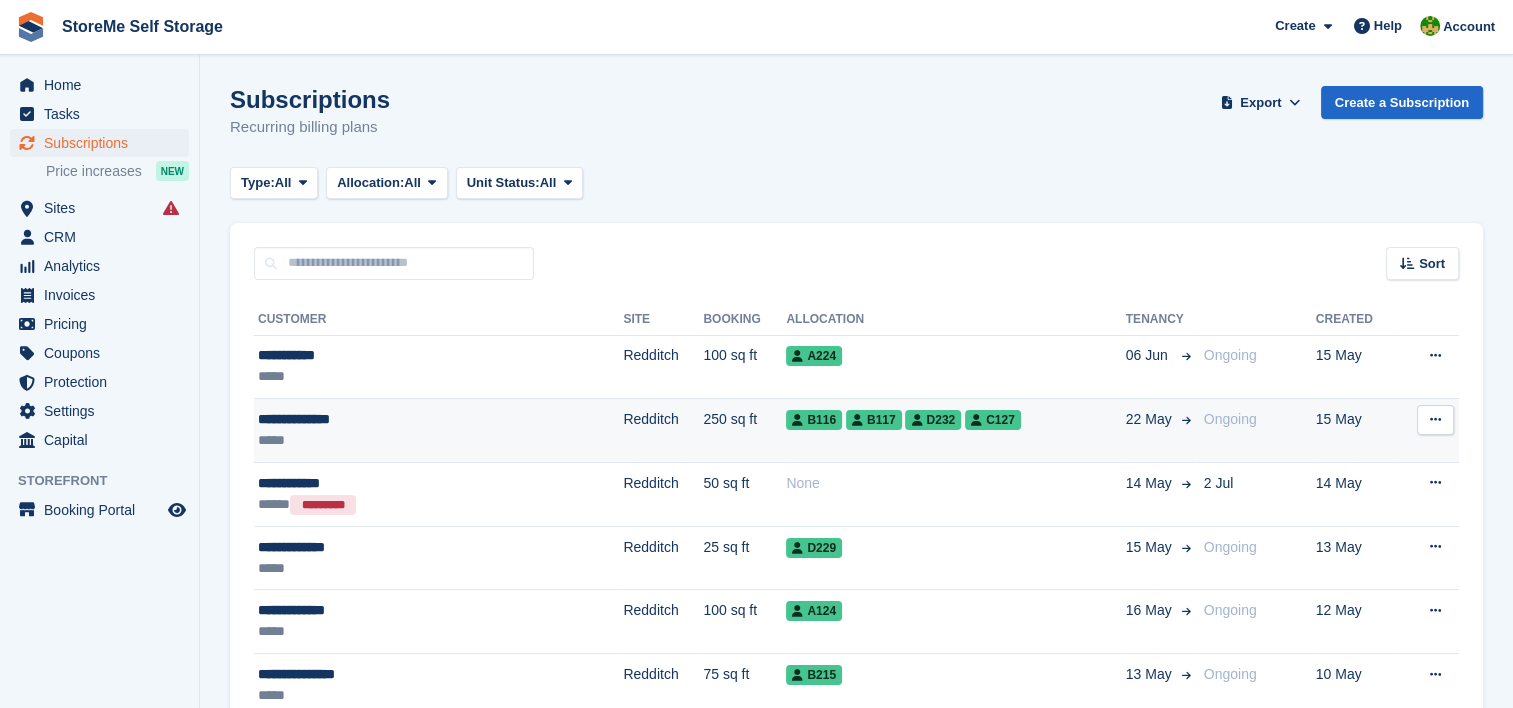 click on "Redditch" at bounding box center [663, 431] 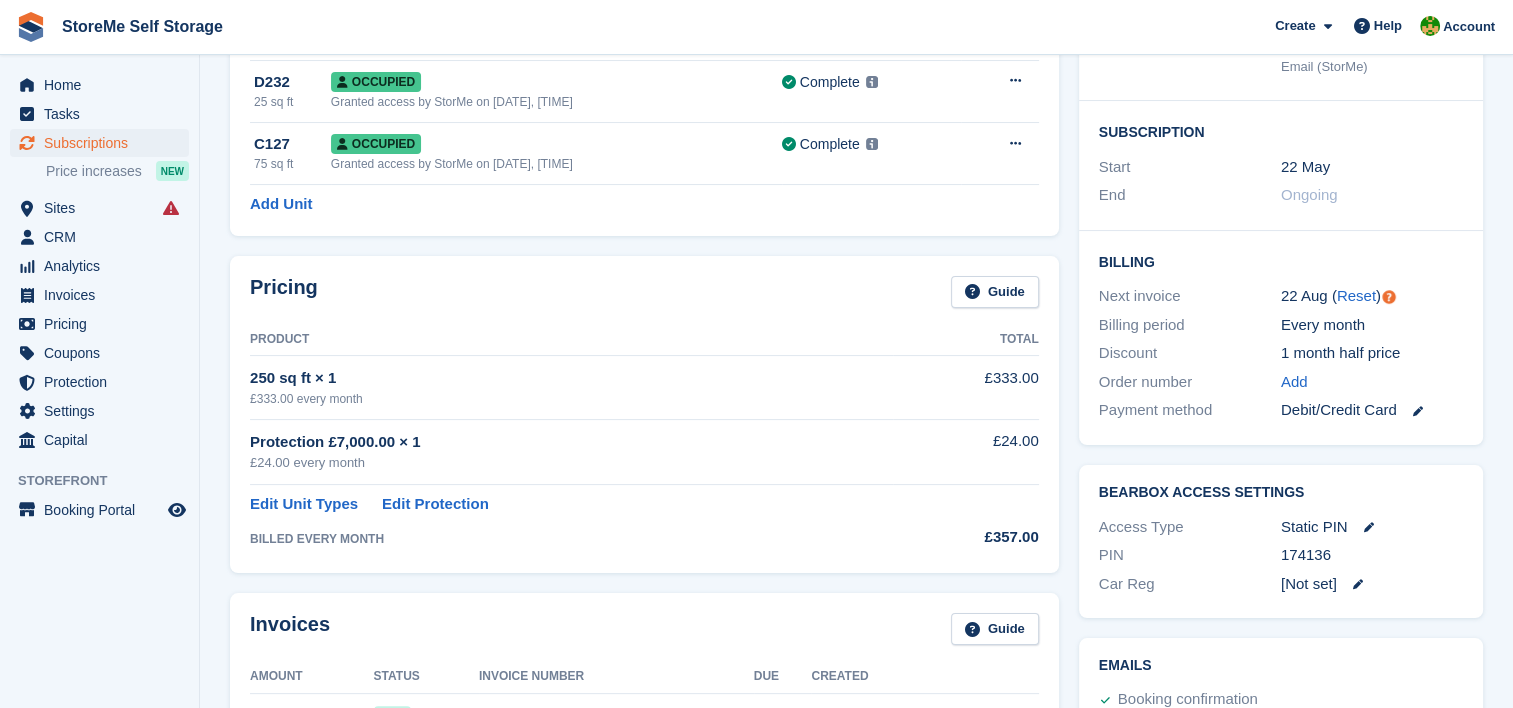 scroll, scrollTop: 0, scrollLeft: 0, axis: both 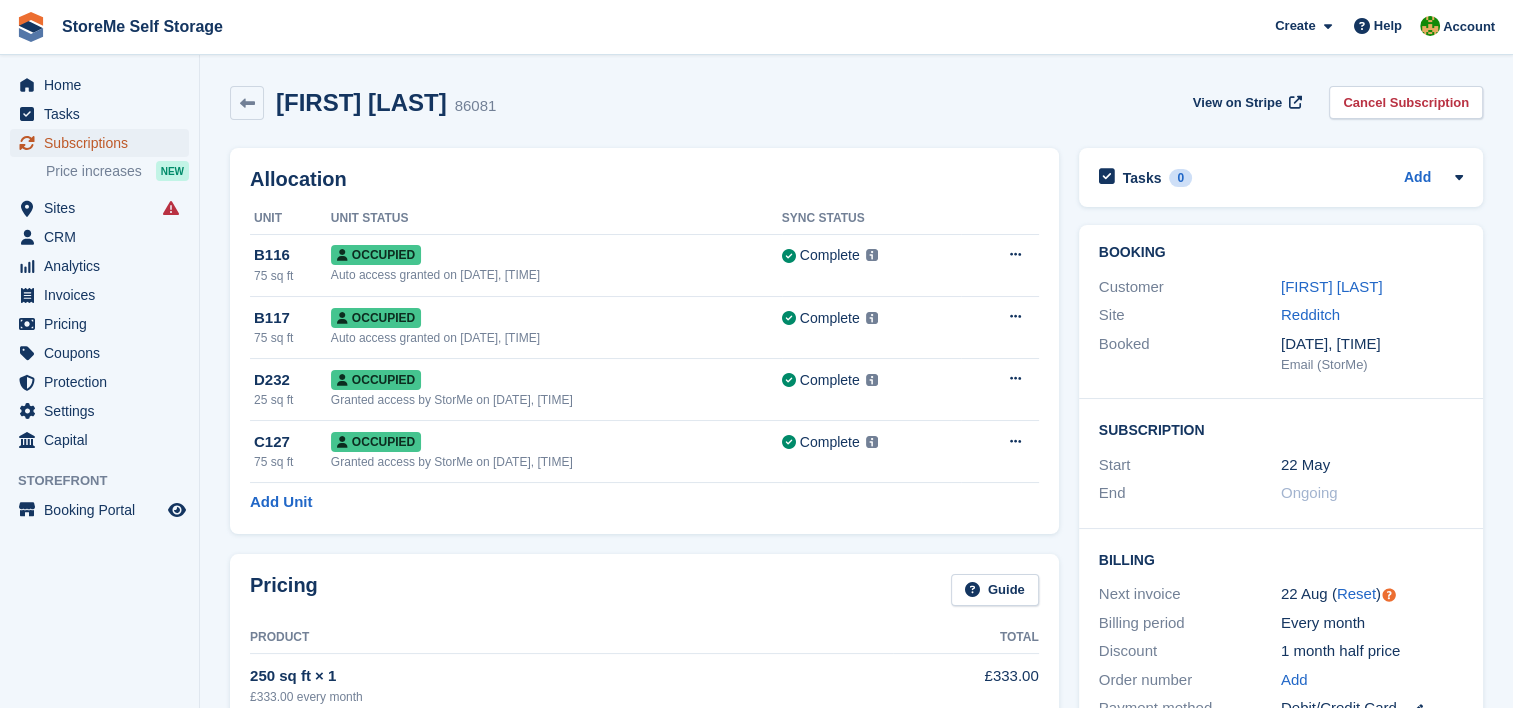 click on "Subscriptions" at bounding box center [104, 143] 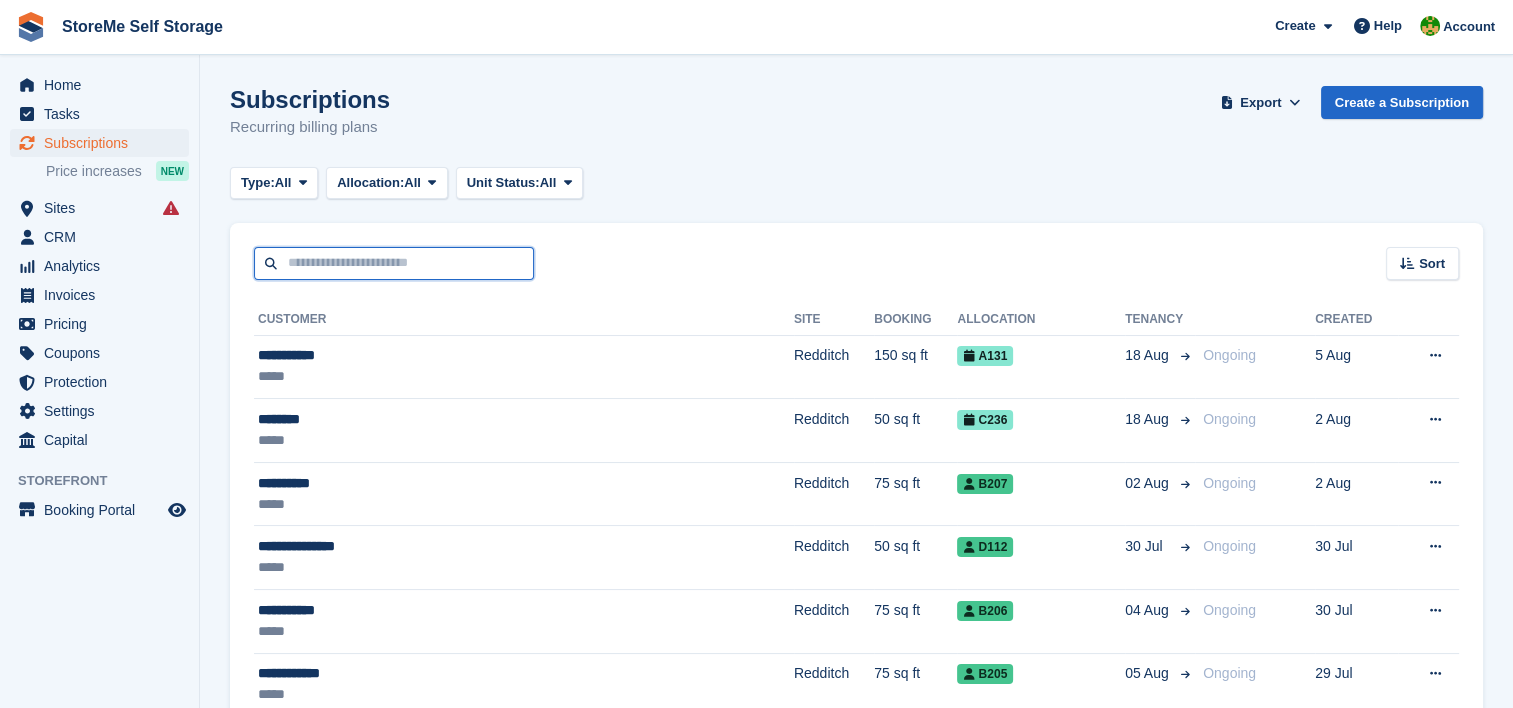 click at bounding box center [394, 263] 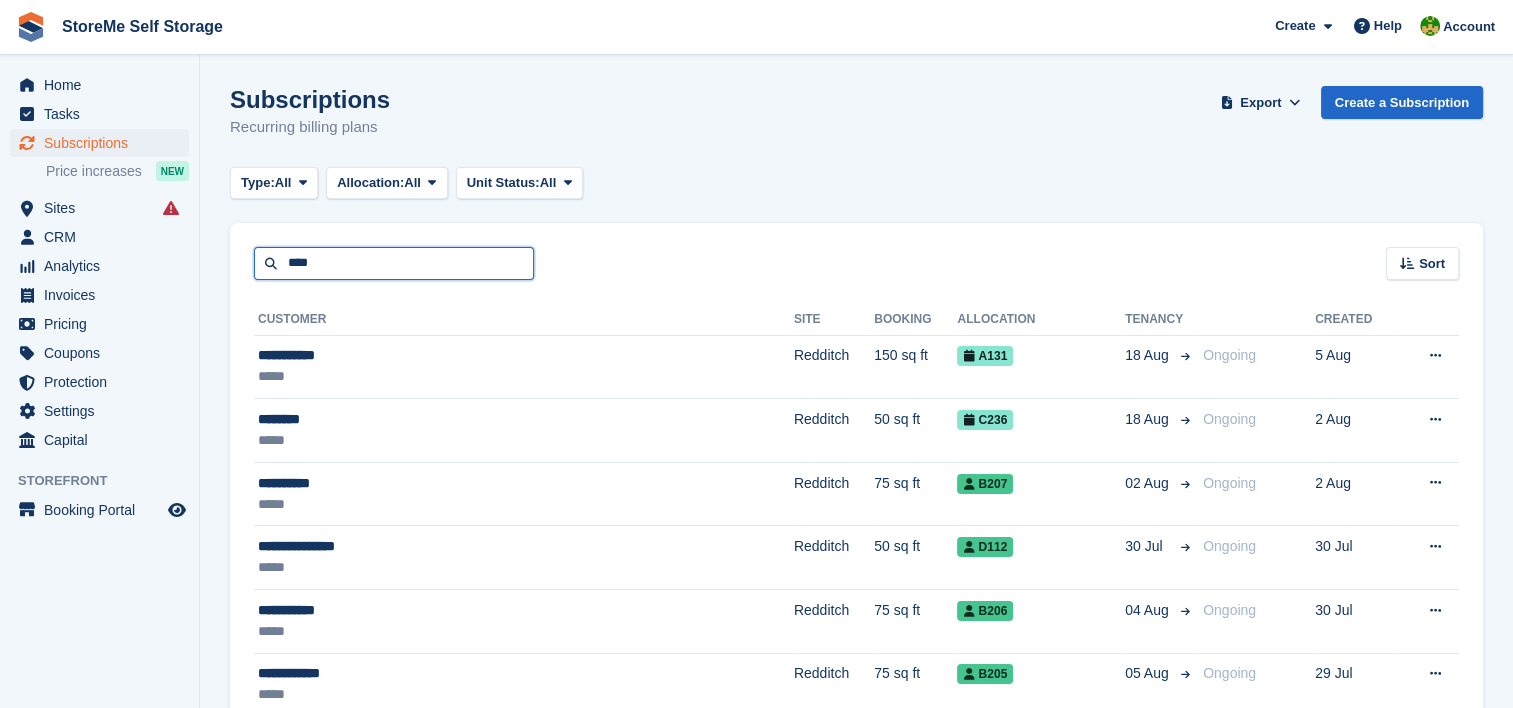 type on "****" 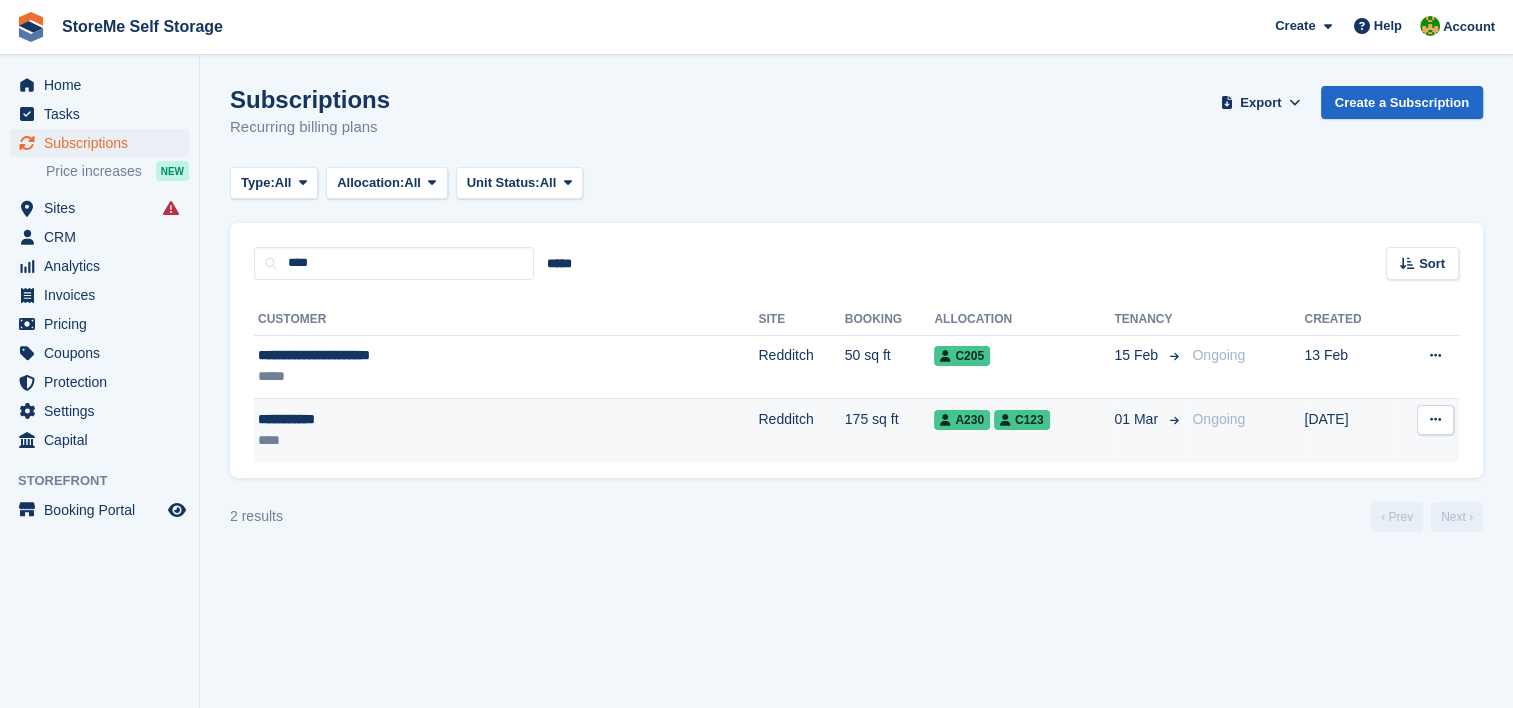 click on "**********" at bounding box center [506, 430] 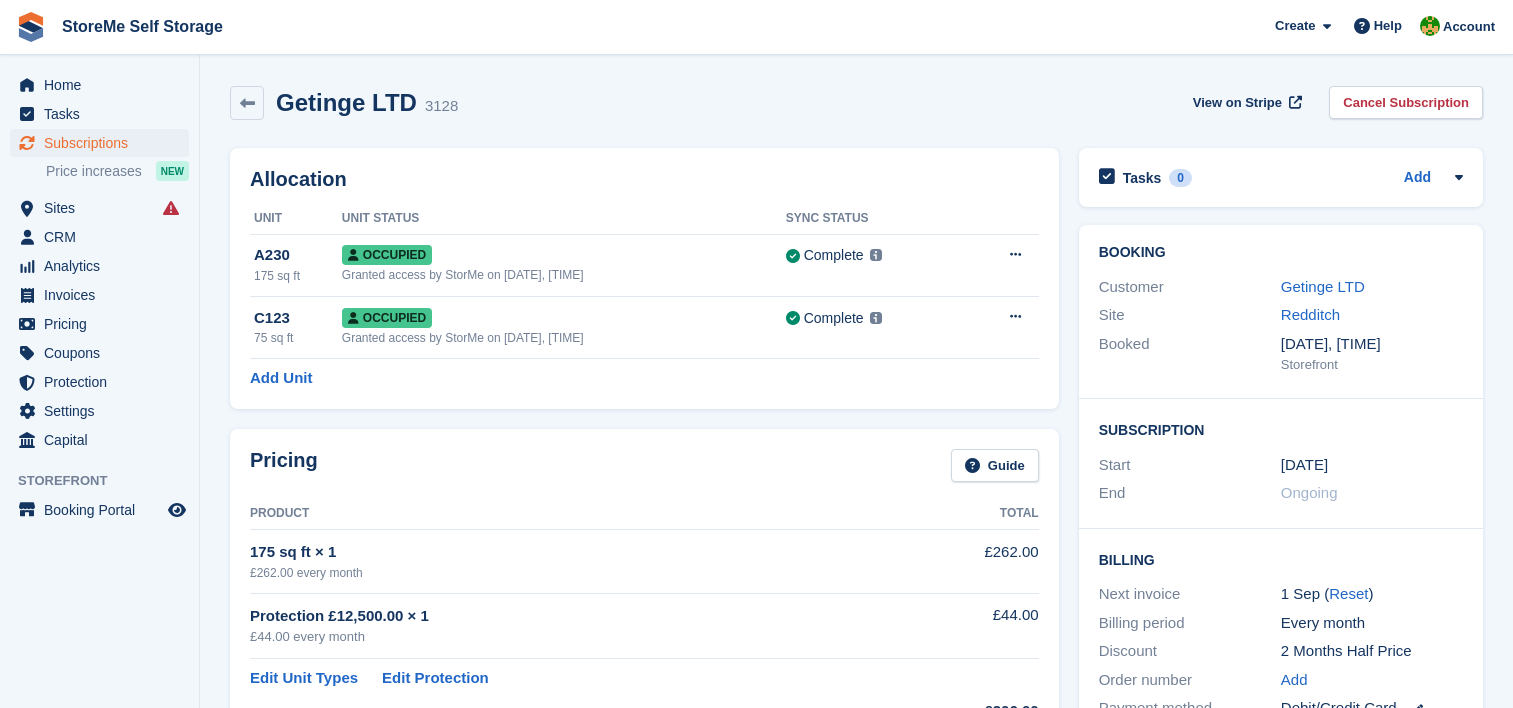 scroll, scrollTop: 0, scrollLeft: 0, axis: both 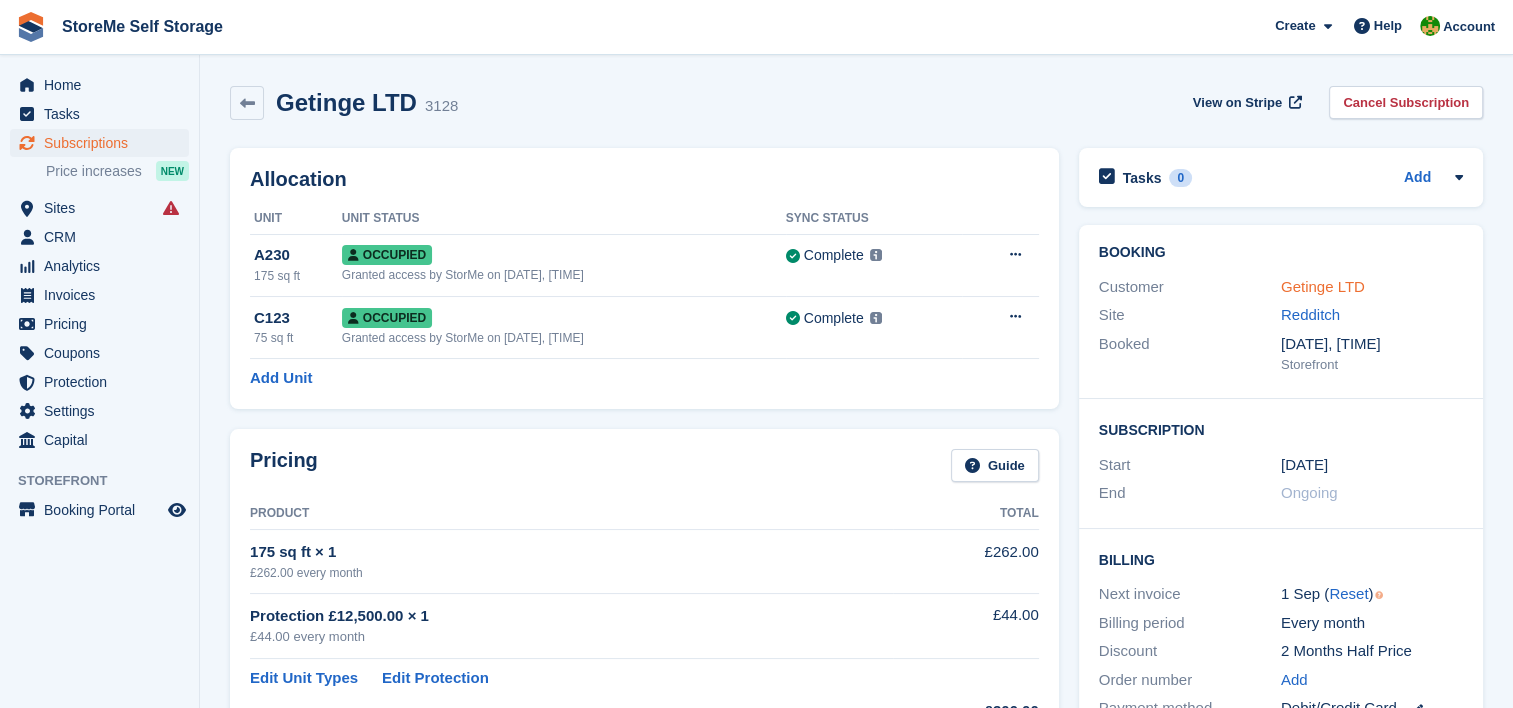 click on "Getinge LTD" at bounding box center (1323, 286) 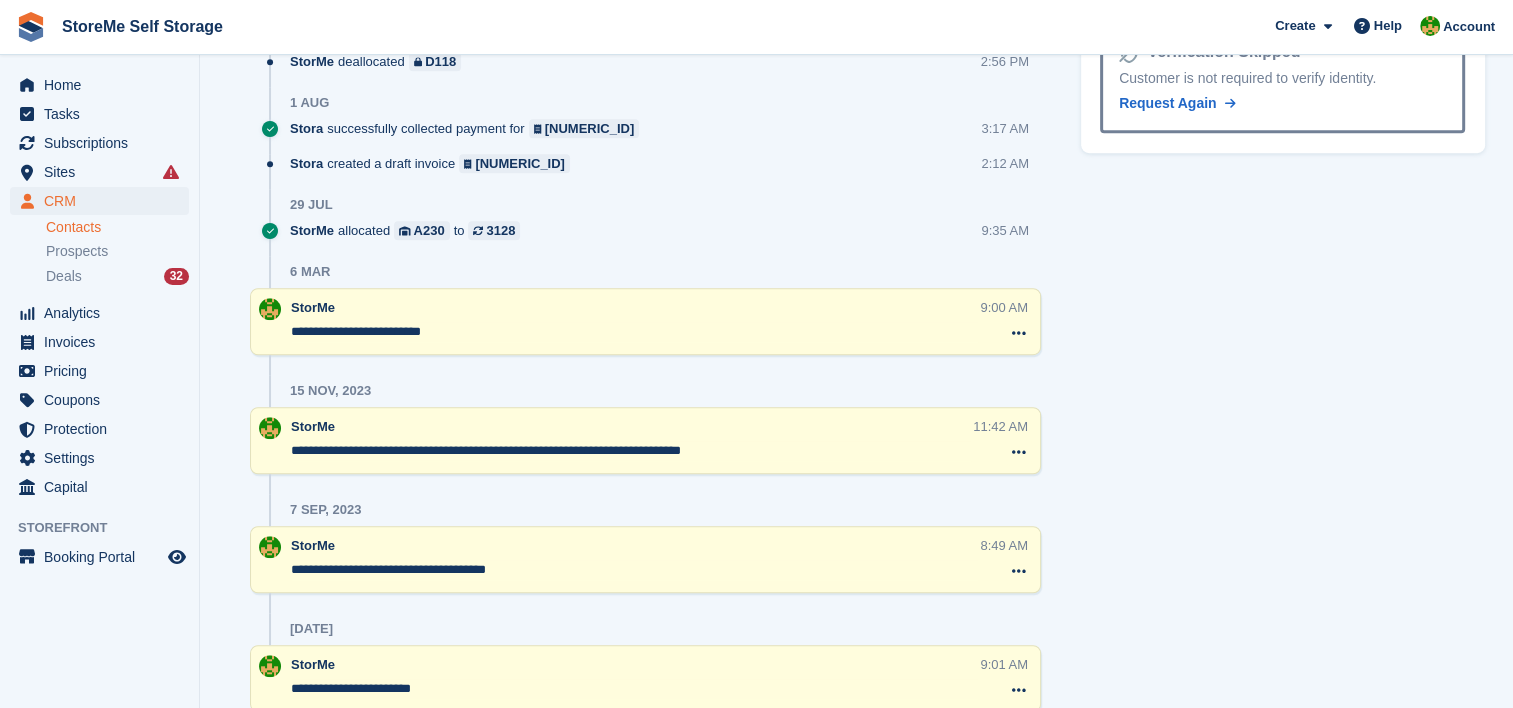 scroll, scrollTop: 1300, scrollLeft: 0, axis: vertical 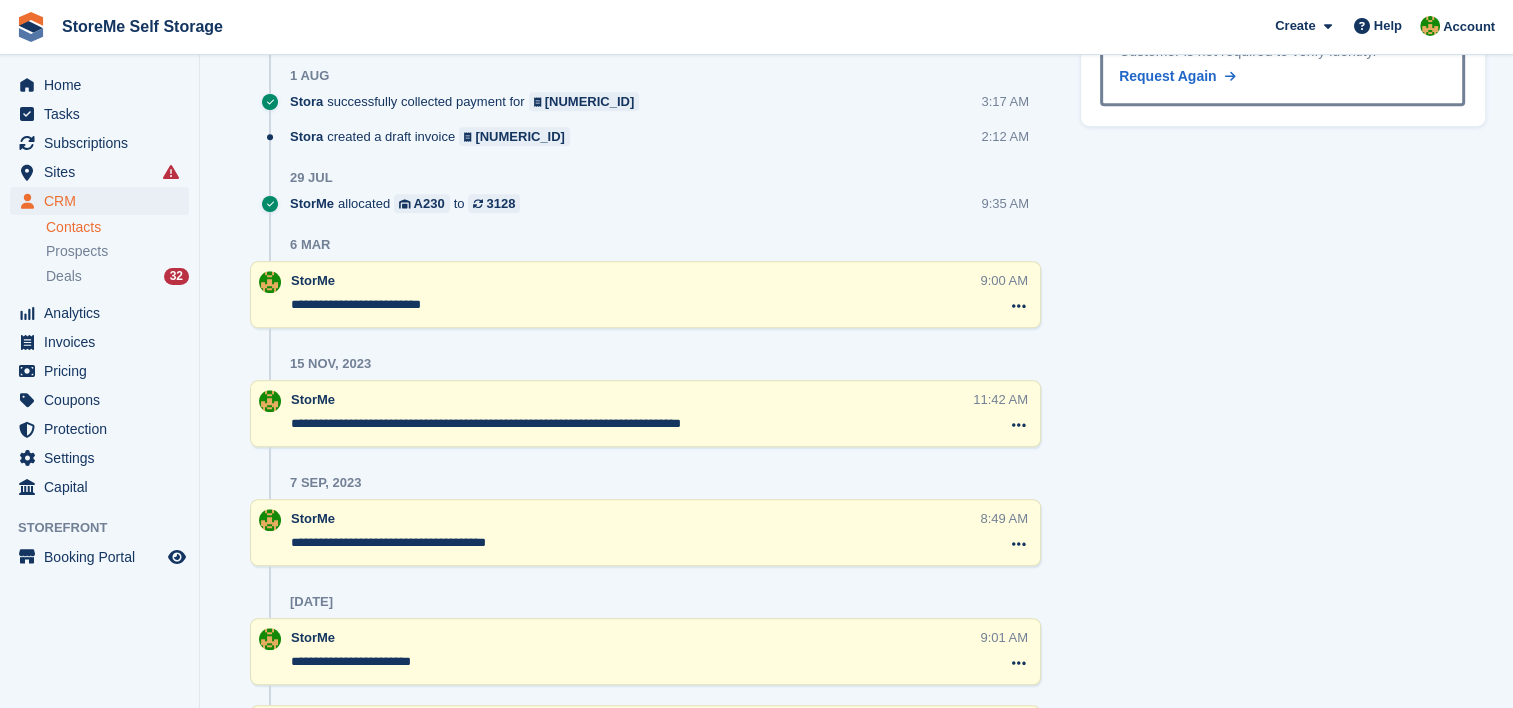 drag, startPoint x: 544, startPoint y: 547, endPoint x: 376, endPoint y: 531, distance: 168.76018 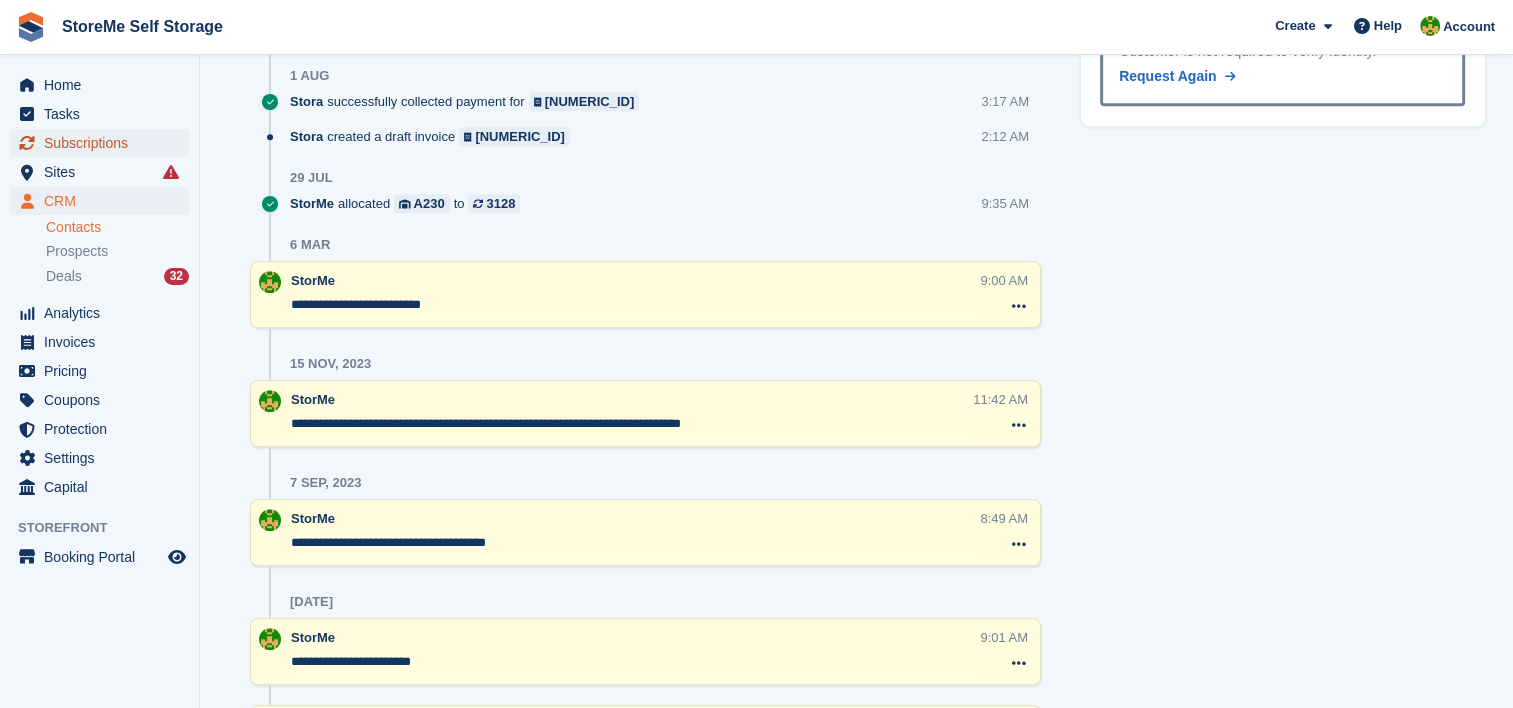 click on "Subscriptions" at bounding box center (104, 143) 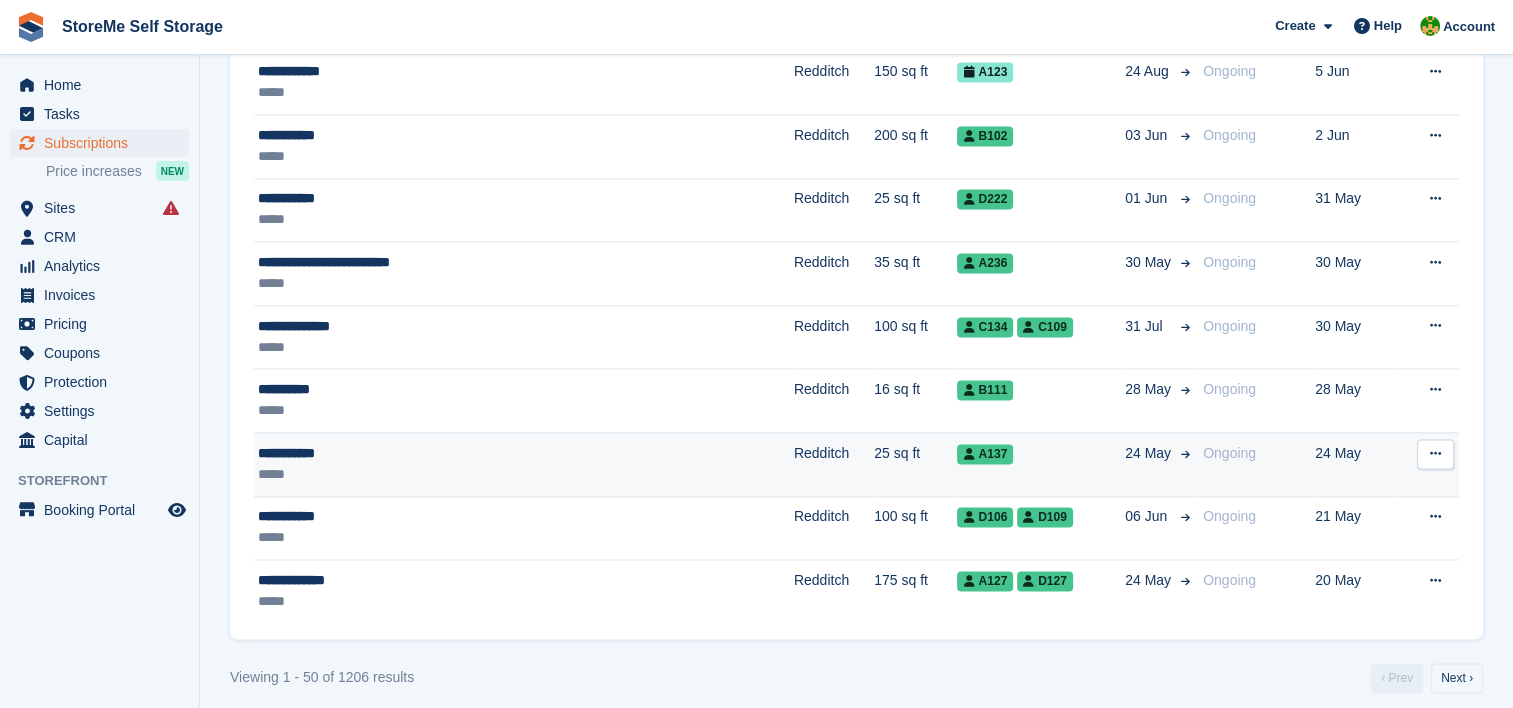 scroll, scrollTop: 2899, scrollLeft: 0, axis: vertical 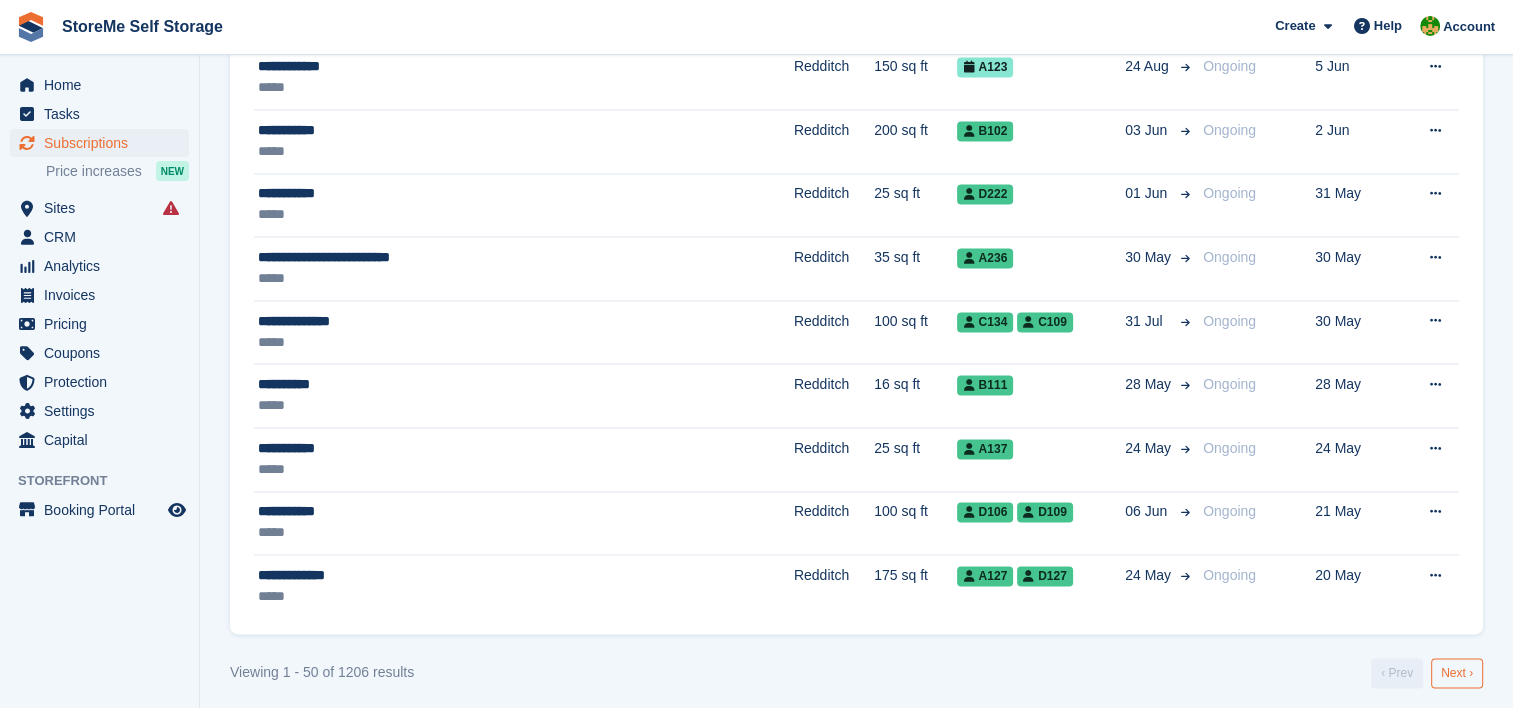 click on "Next ›" at bounding box center (1457, 673) 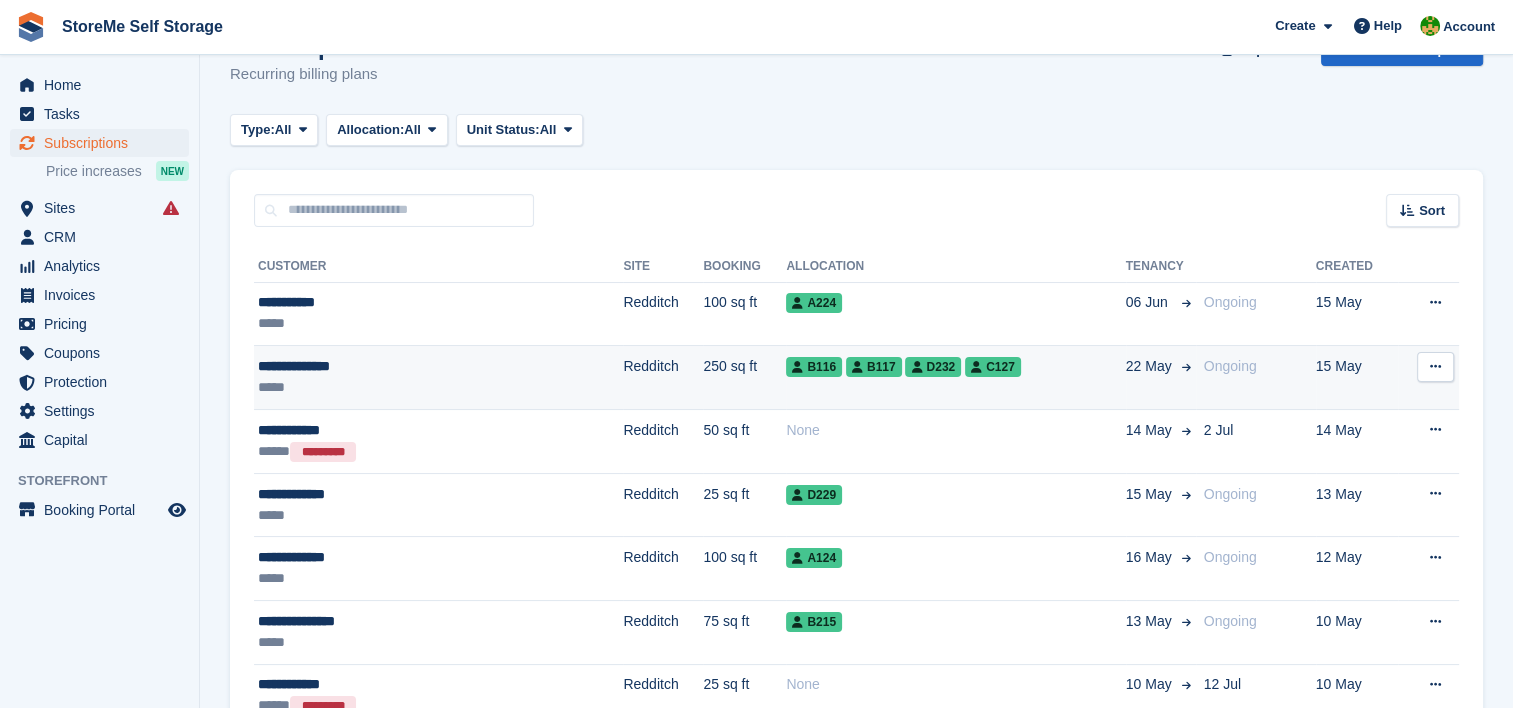 scroll, scrollTop: 100, scrollLeft: 0, axis: vertical 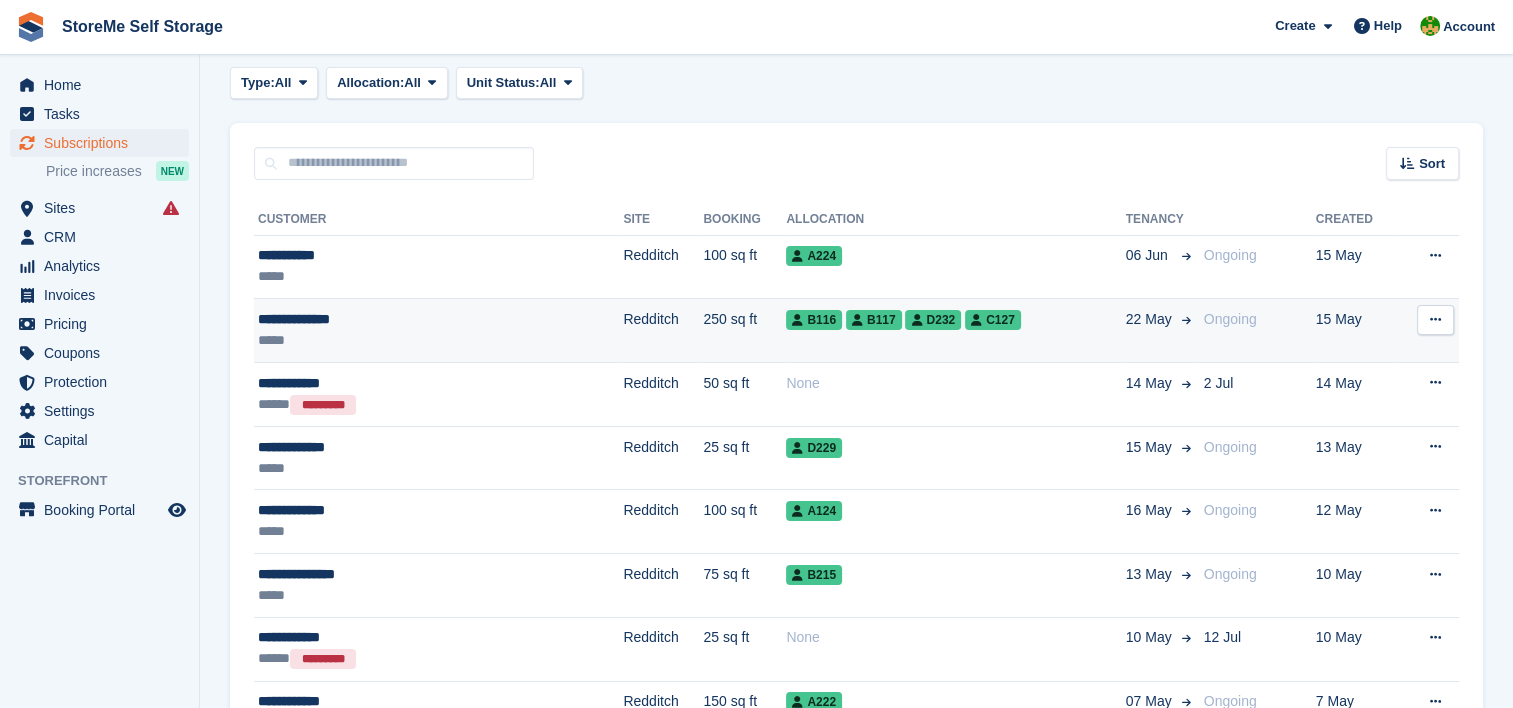 click on "250 sq ft" at bounding box center [744, 331] 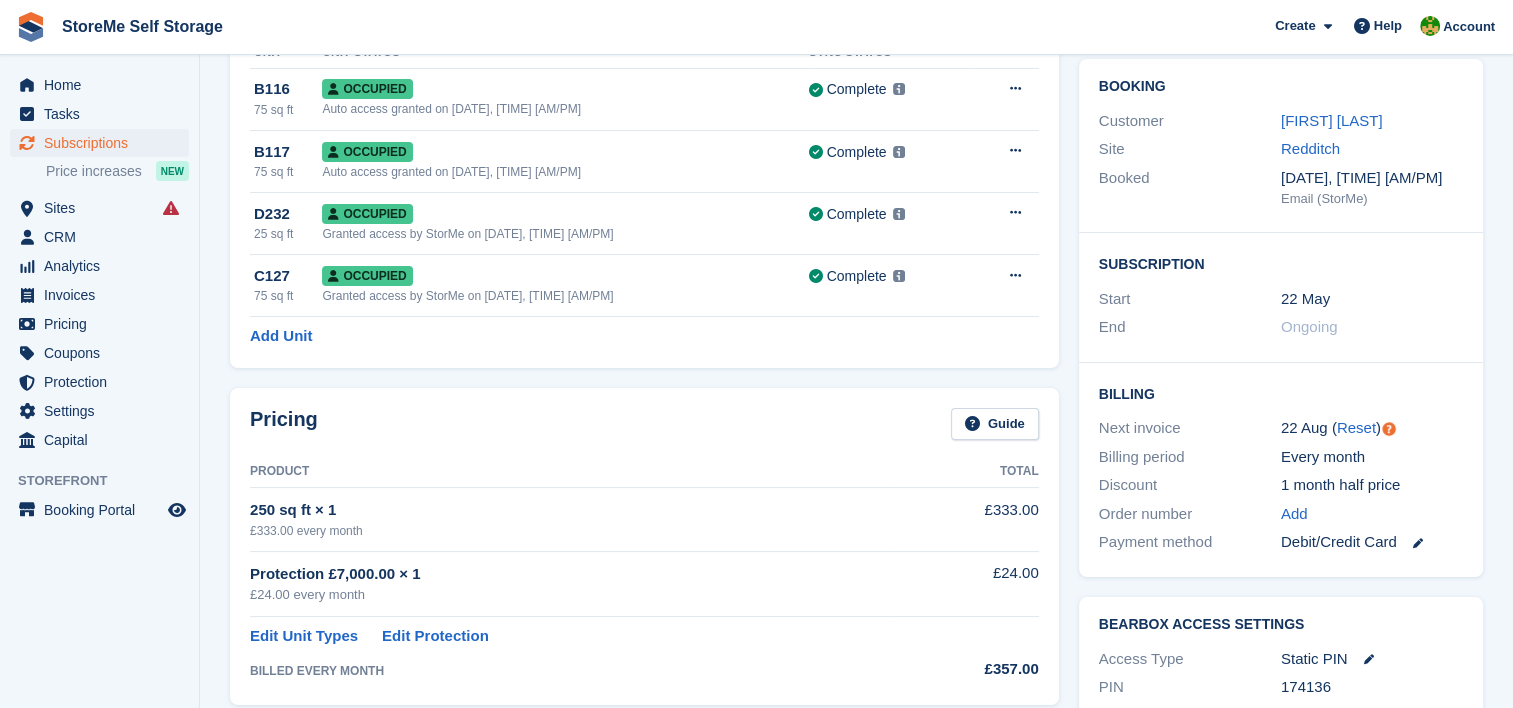scroll, scrollTop: 200, scrollLeft: 0, axis: vertical 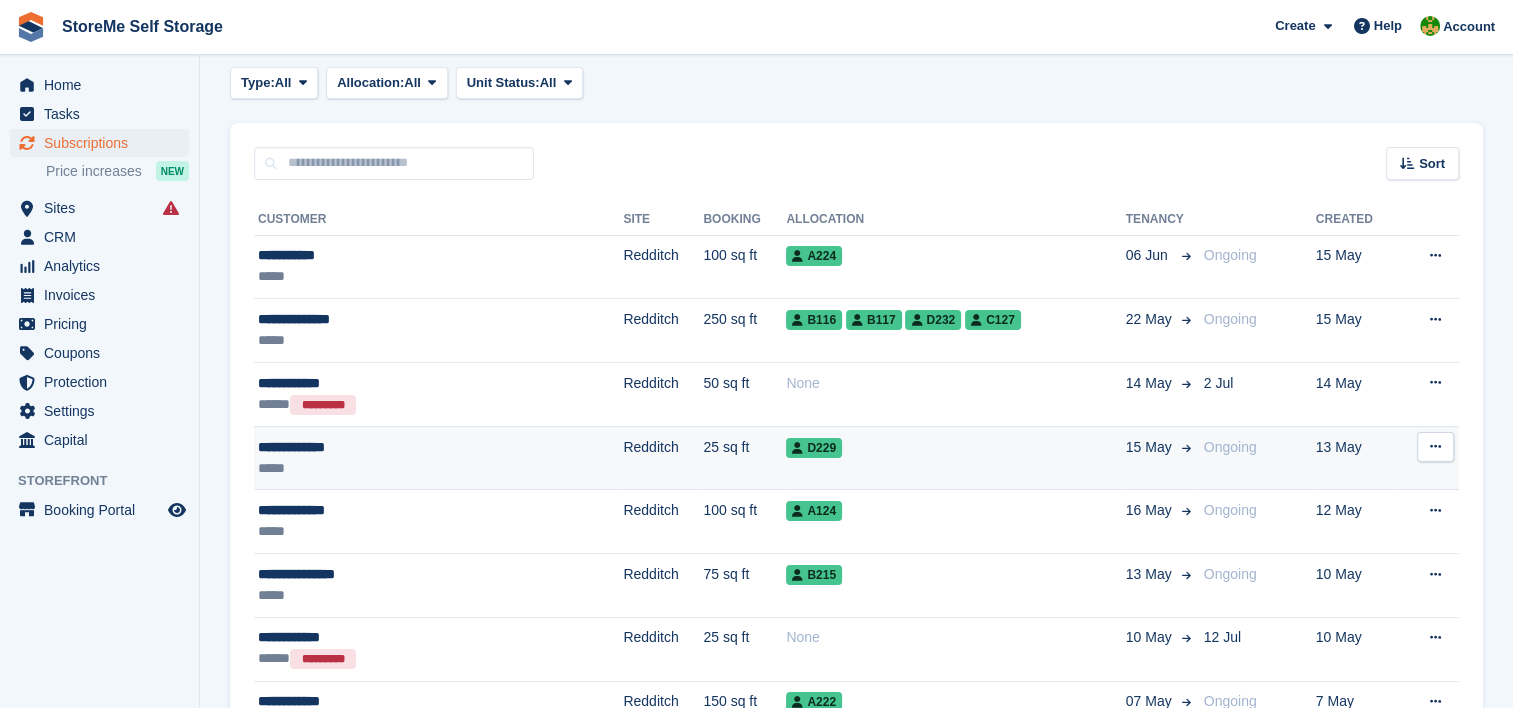 click on "25 sq ft" at bounding box center [744, 458] 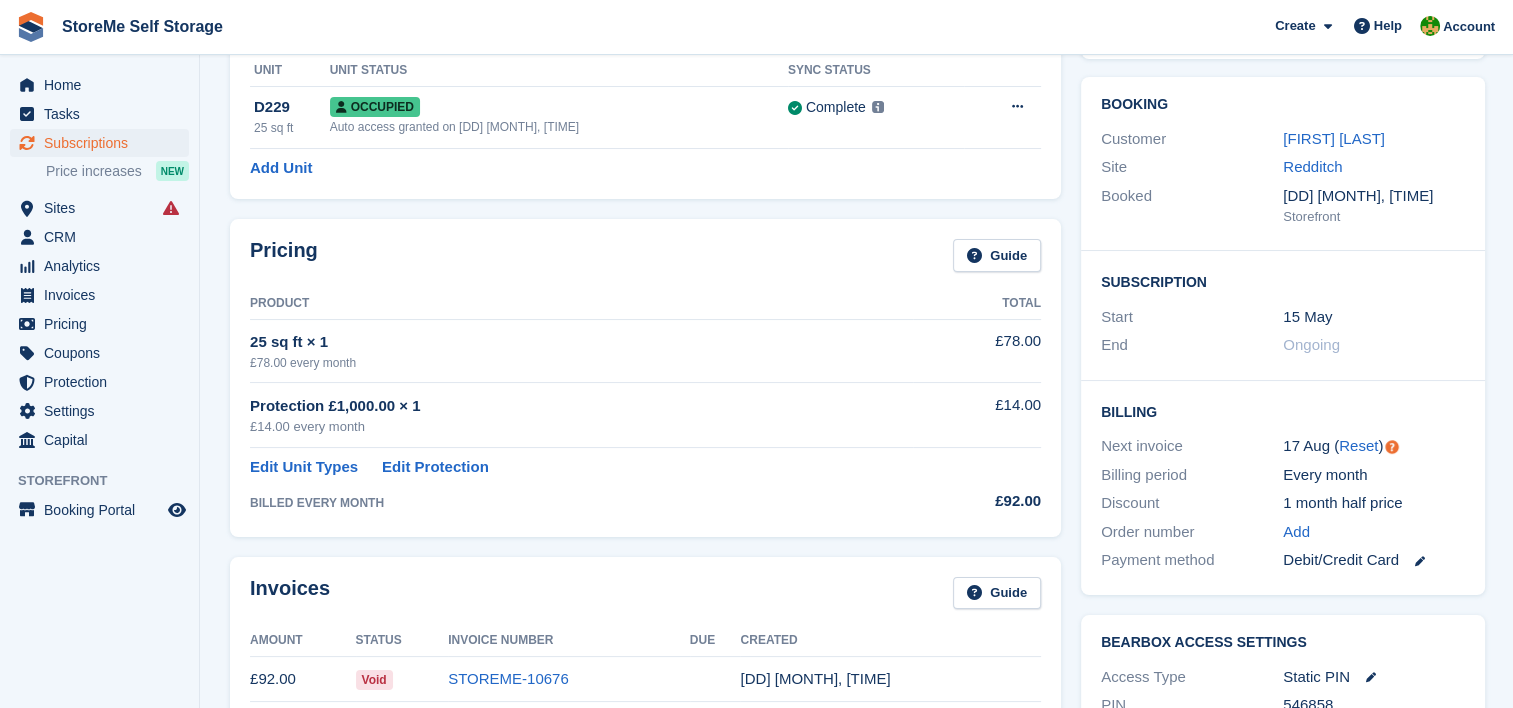 scroll, scrollTop: 0, scrollLeft: 0, axis: both 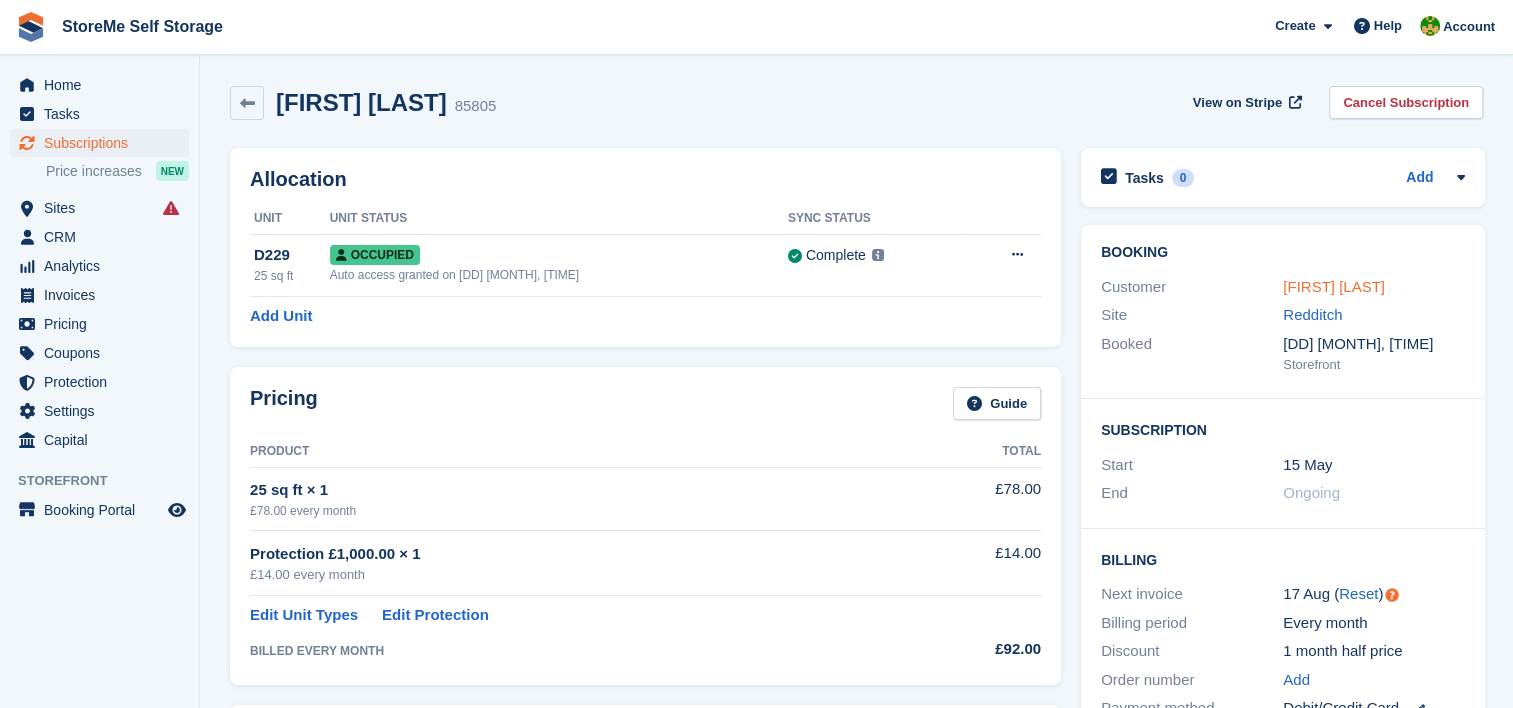 click on "[FIRST] [LAST]" at bounding box center (1334, 286) 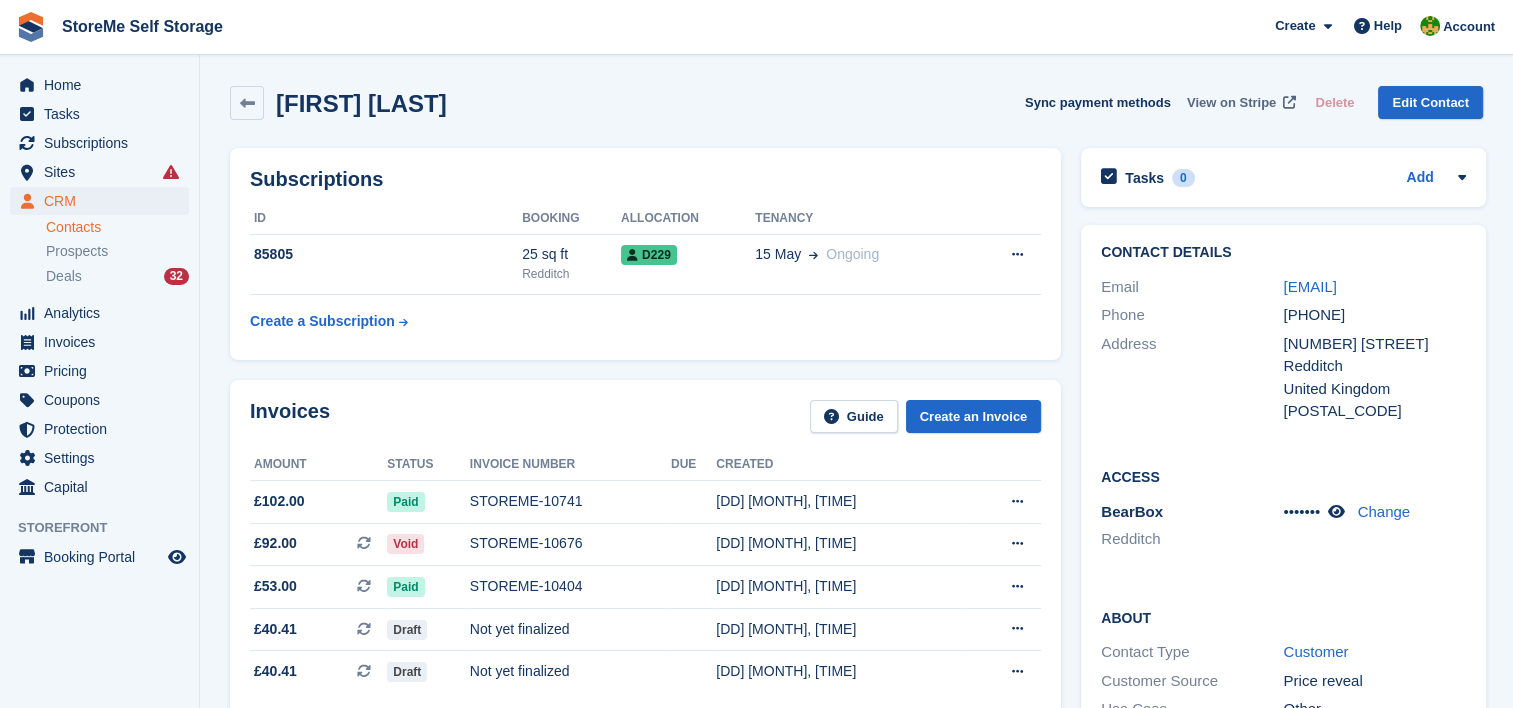 click on "View on Stripe" at bounding box center (1231, 103) 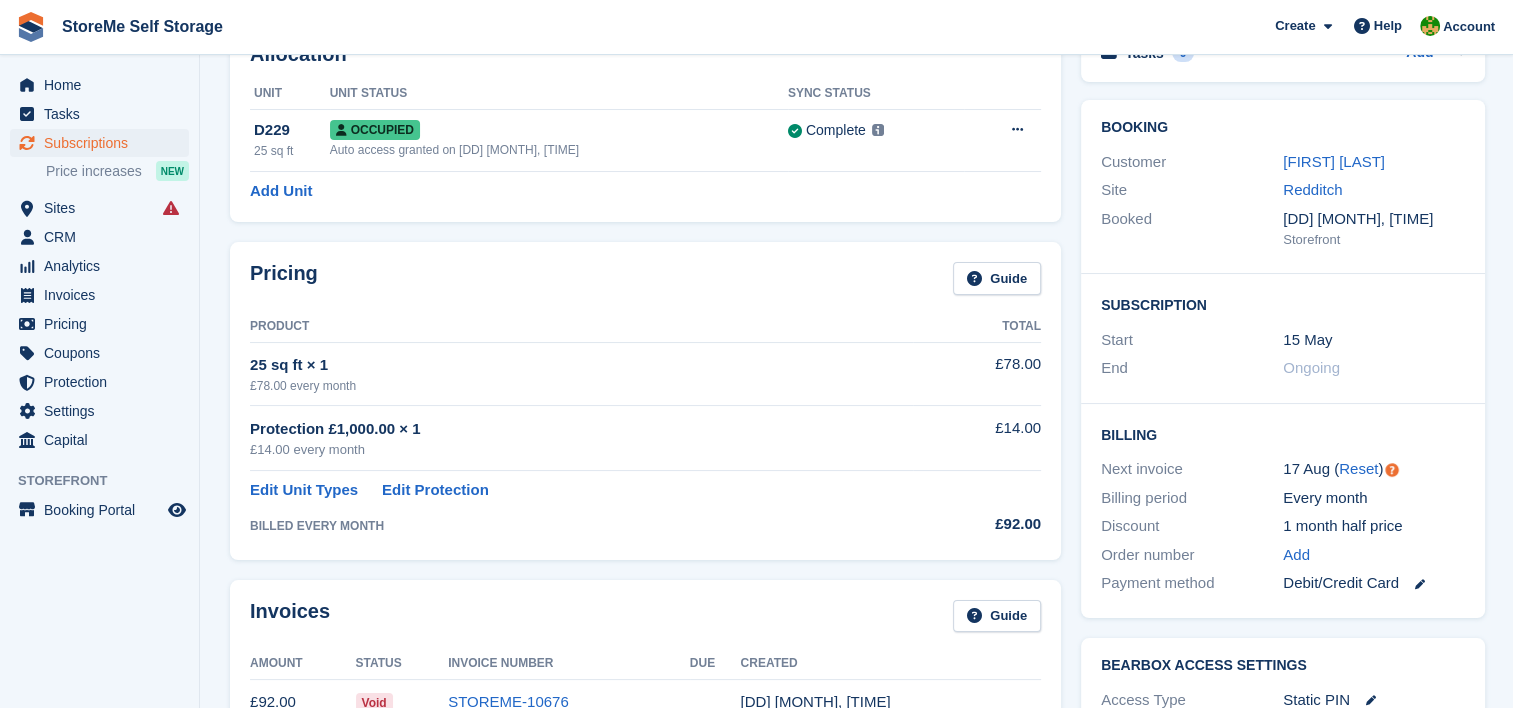 scroll, scrollTop: 0, scrollLeft: 0, axis: both 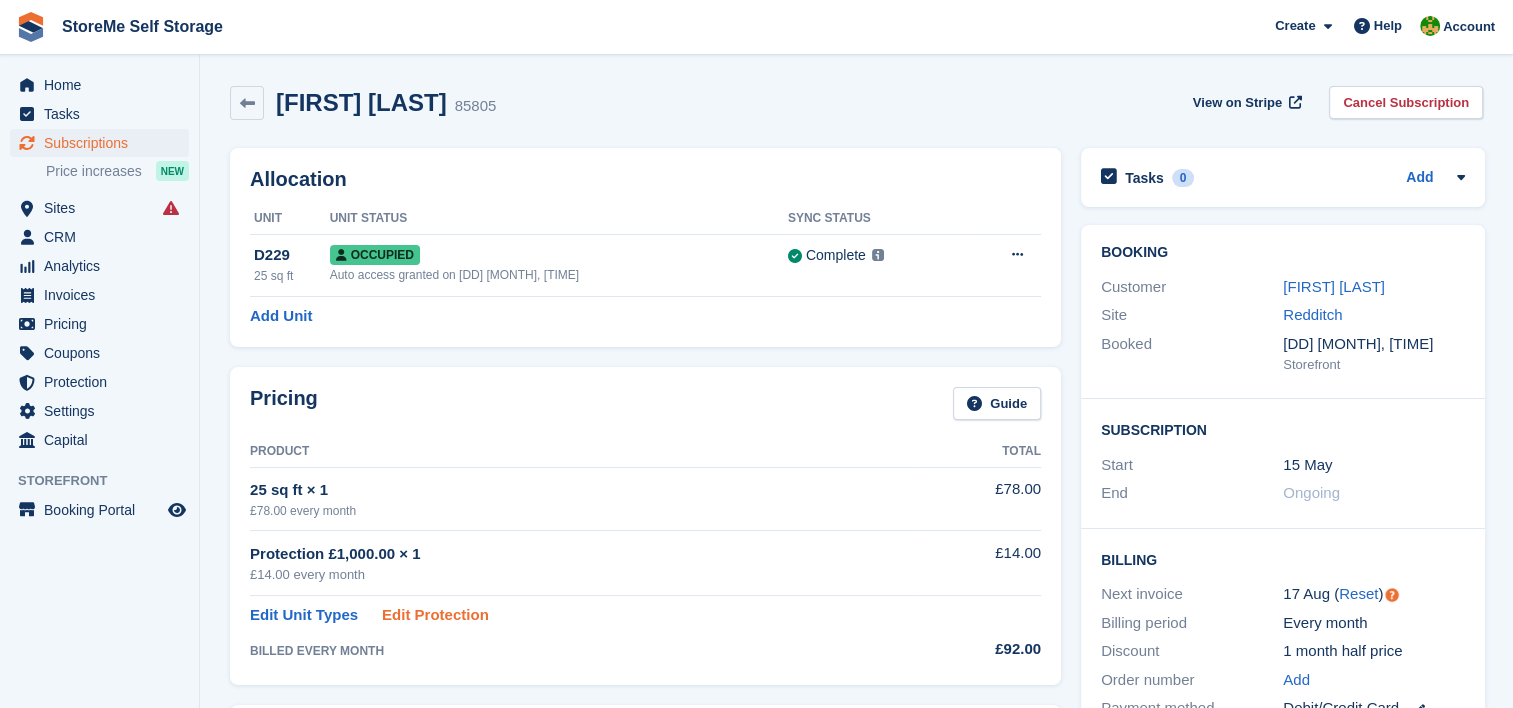 click on "Edit Protection" at bounding box center (435, 615) 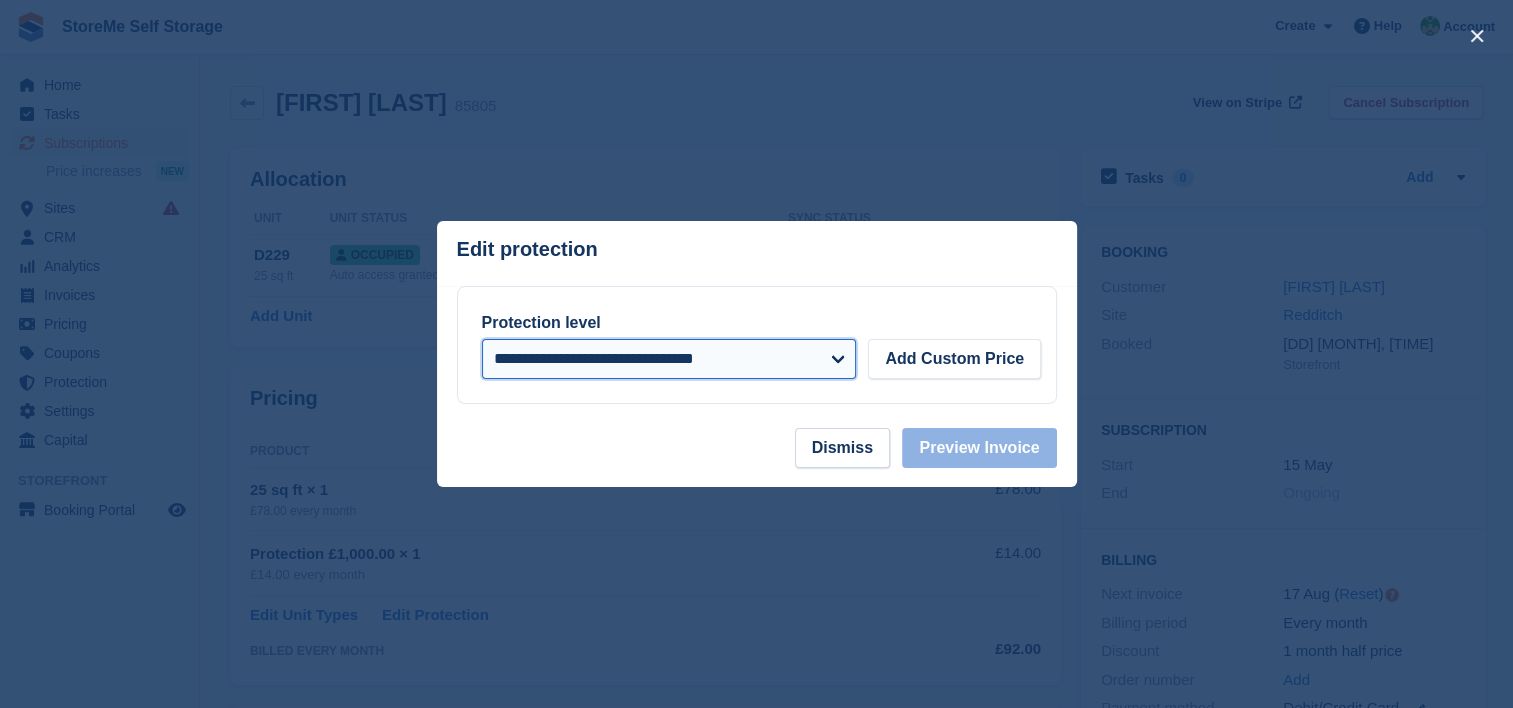 click on "**********" at bounding box center [669, 359] 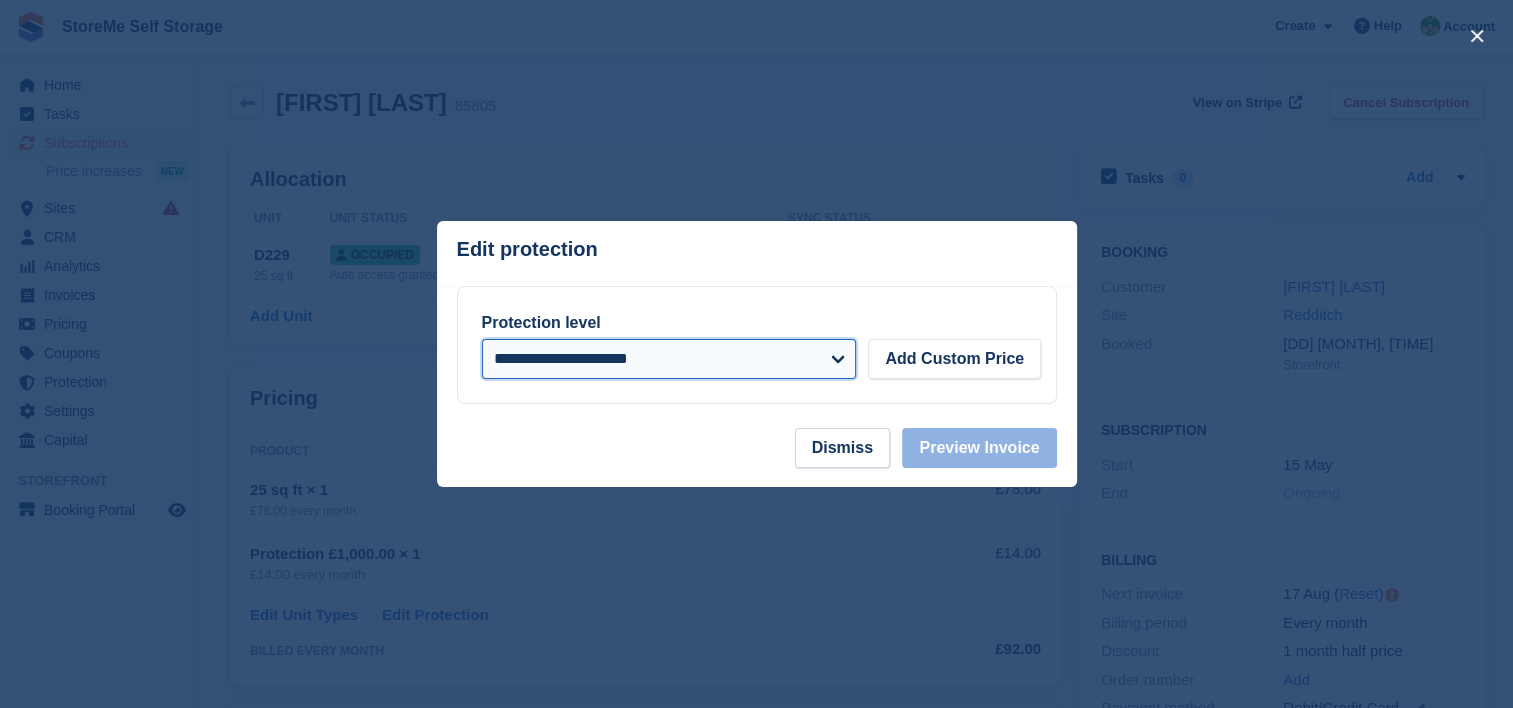 click on "**********" at bounding box center [669, 359] 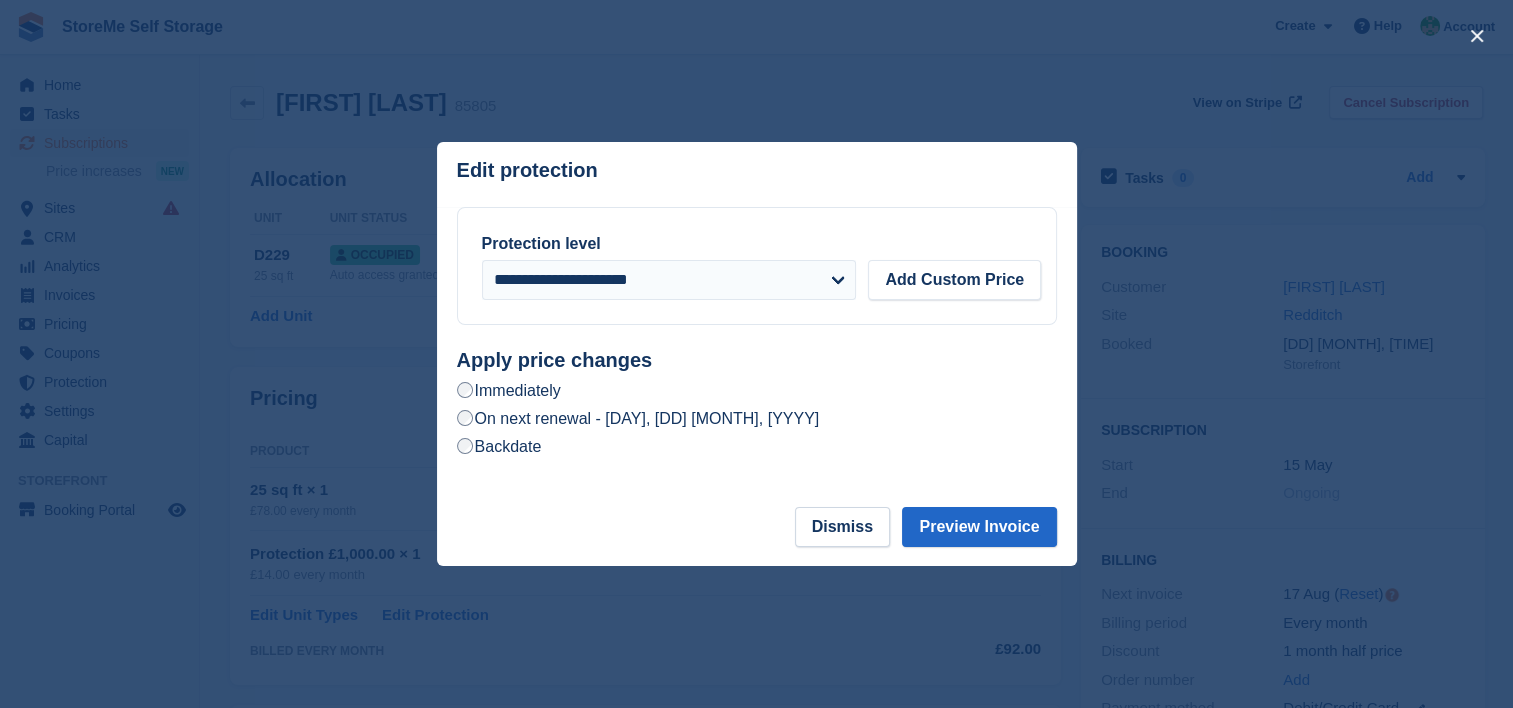 click on "On next renewal - Sunday, 17th August, 2025" at bounding box center (638, 418) 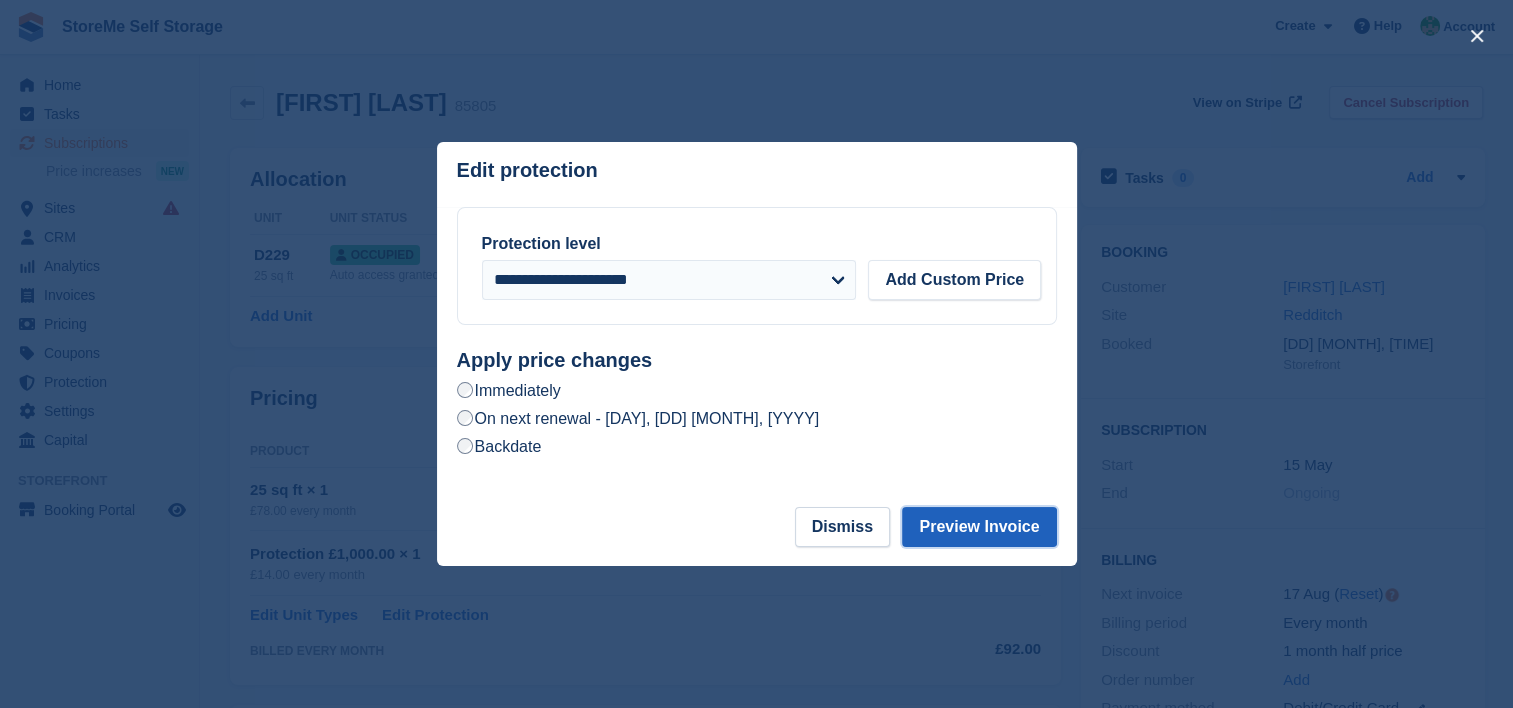 click on "Preview Invoice" at bounding box center [979, 527] 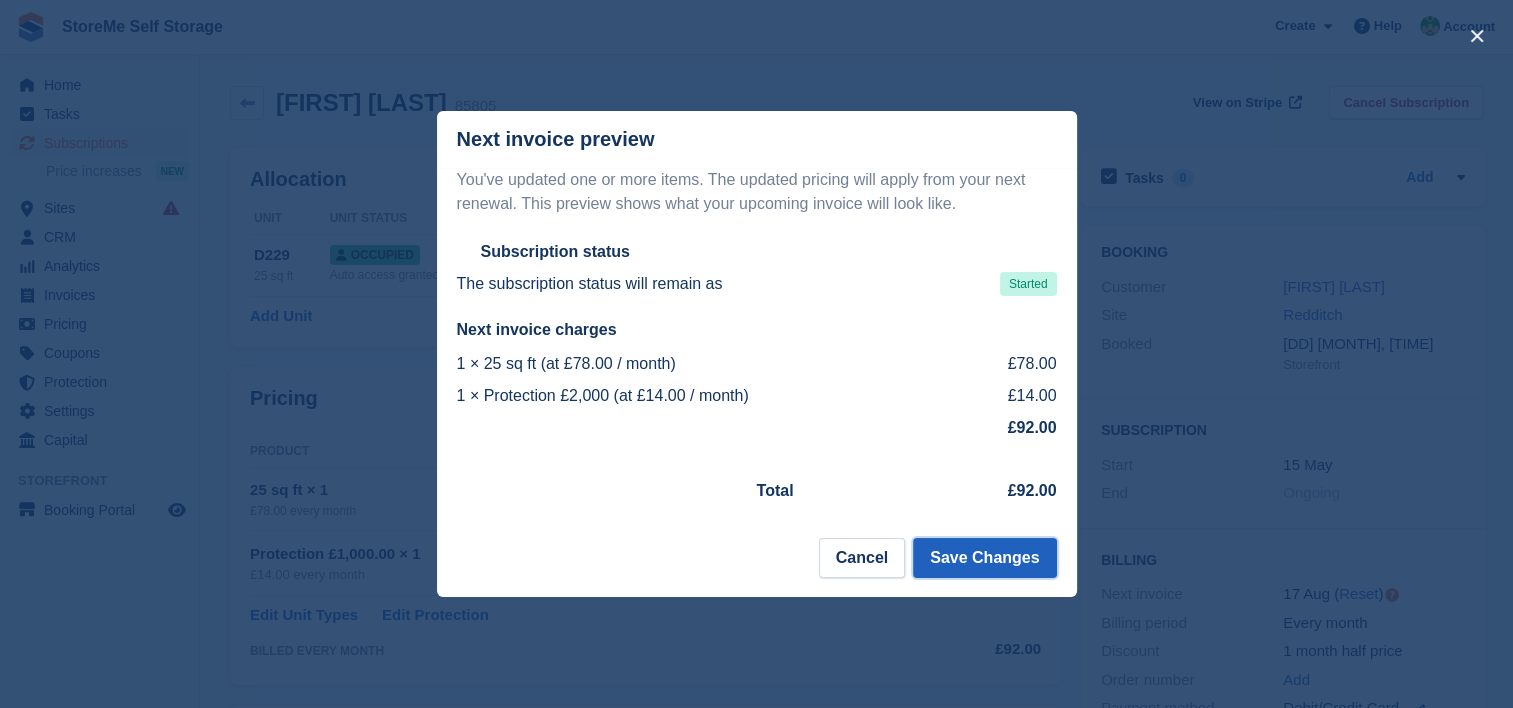 click on "Save Changes" at bounding box center [984, 558] 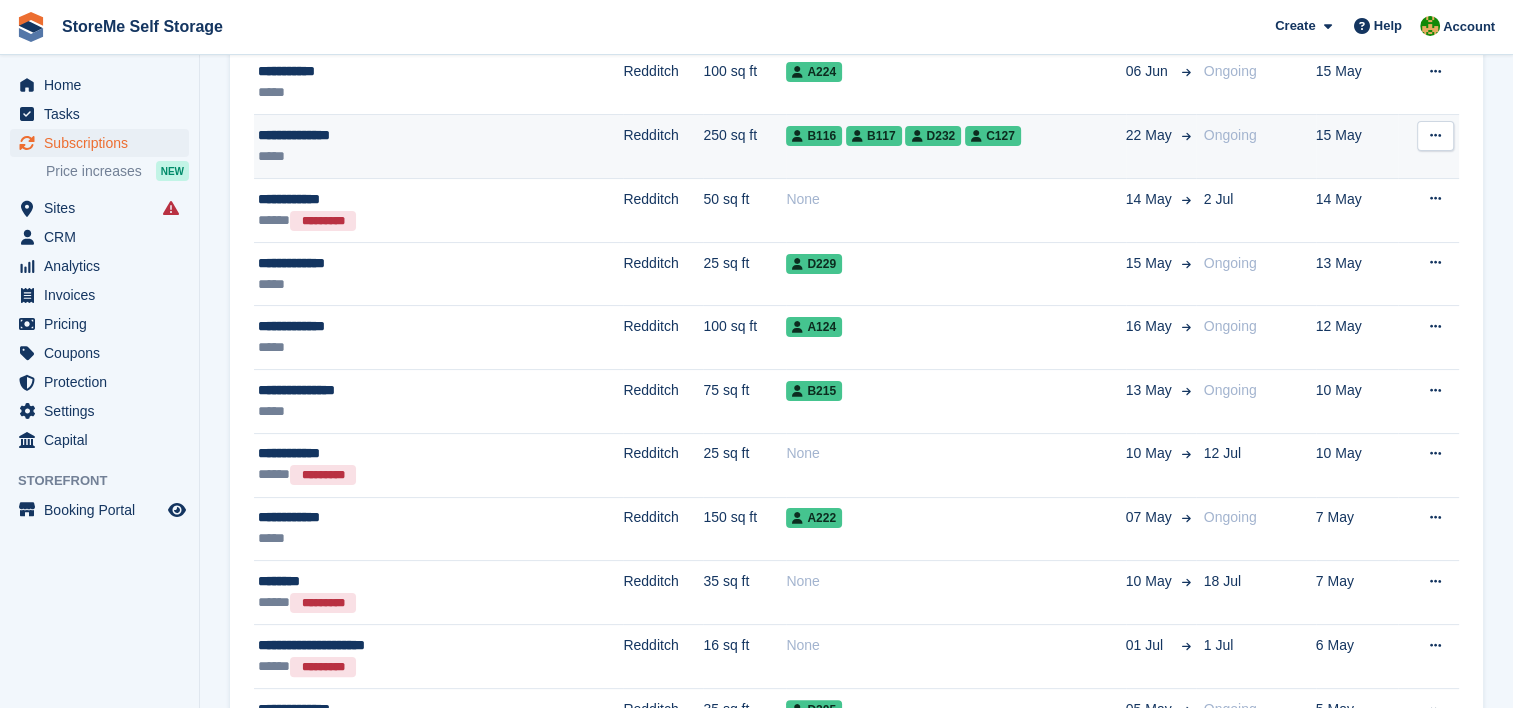 scroll, scrollTop: 300, scrollLeft: 0, axis: vertical 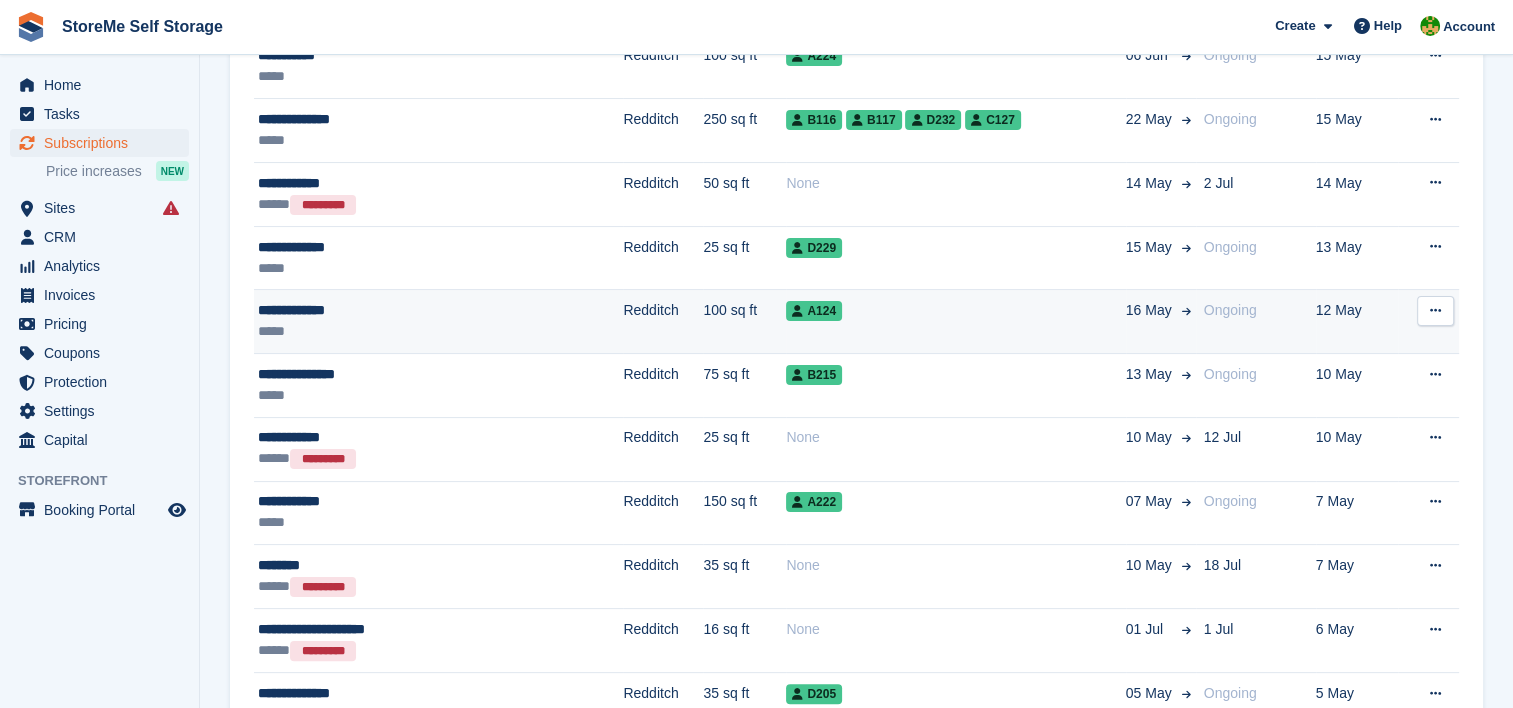 click on "A124" at bounding box center (955, 310) 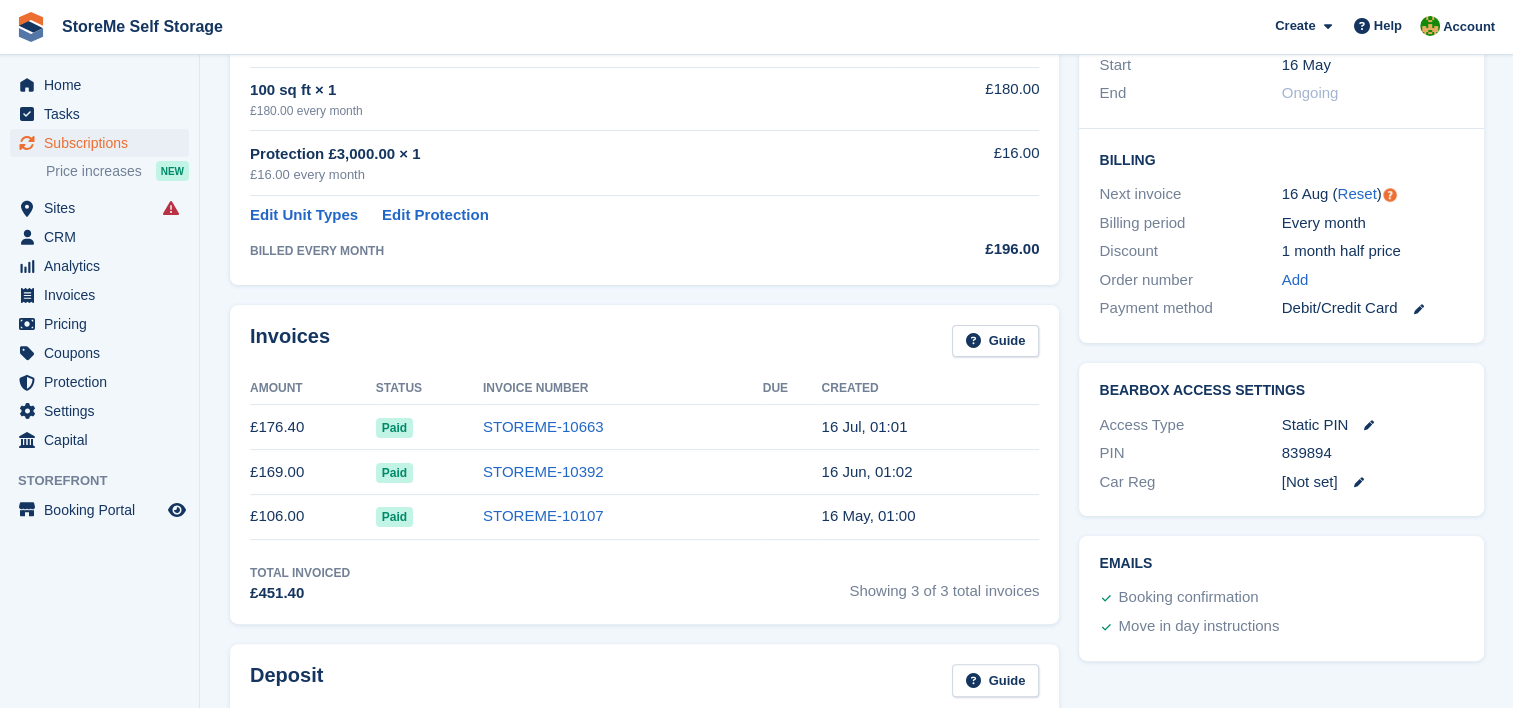 scroll, scrollTop: 0, scrollLeft: 0, axis: both 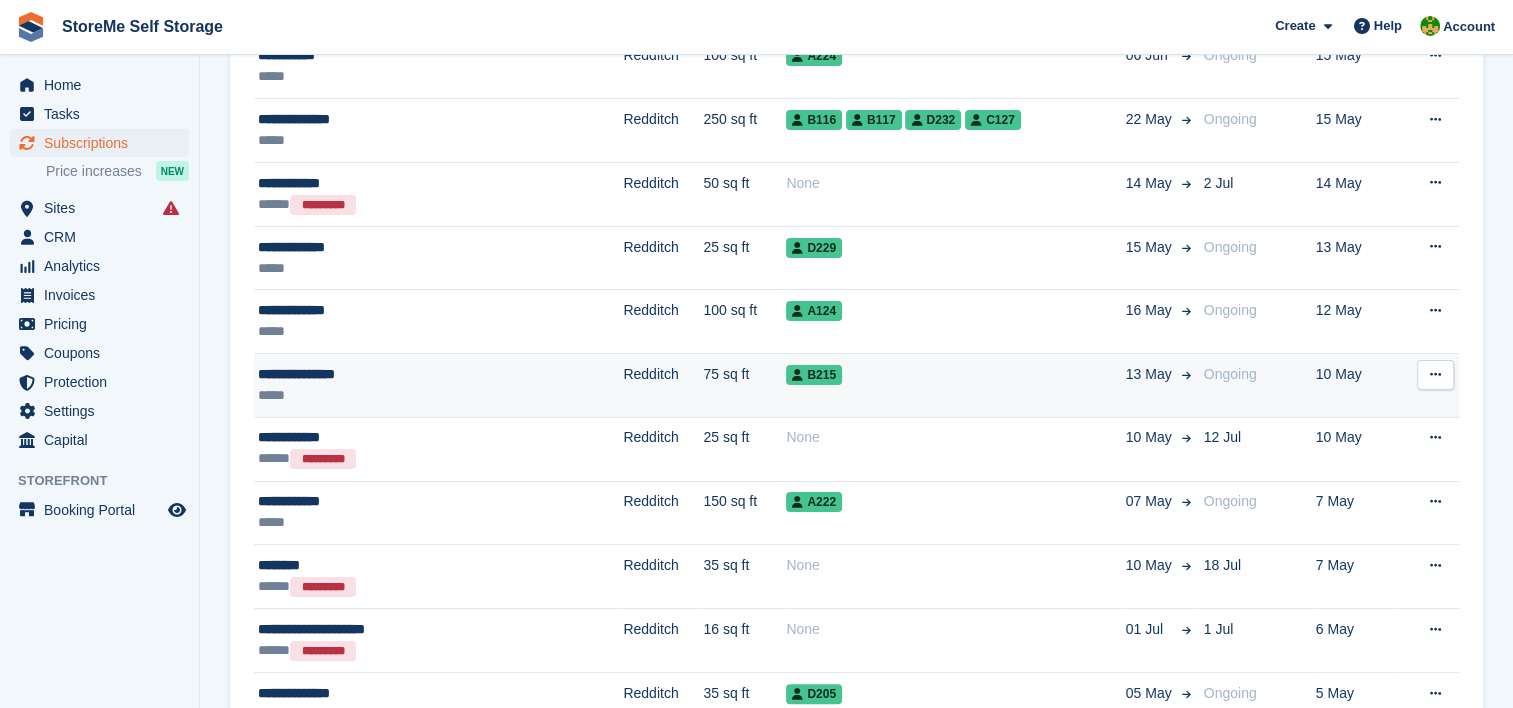 click on "Redditch" at bounding box center (663, 386) 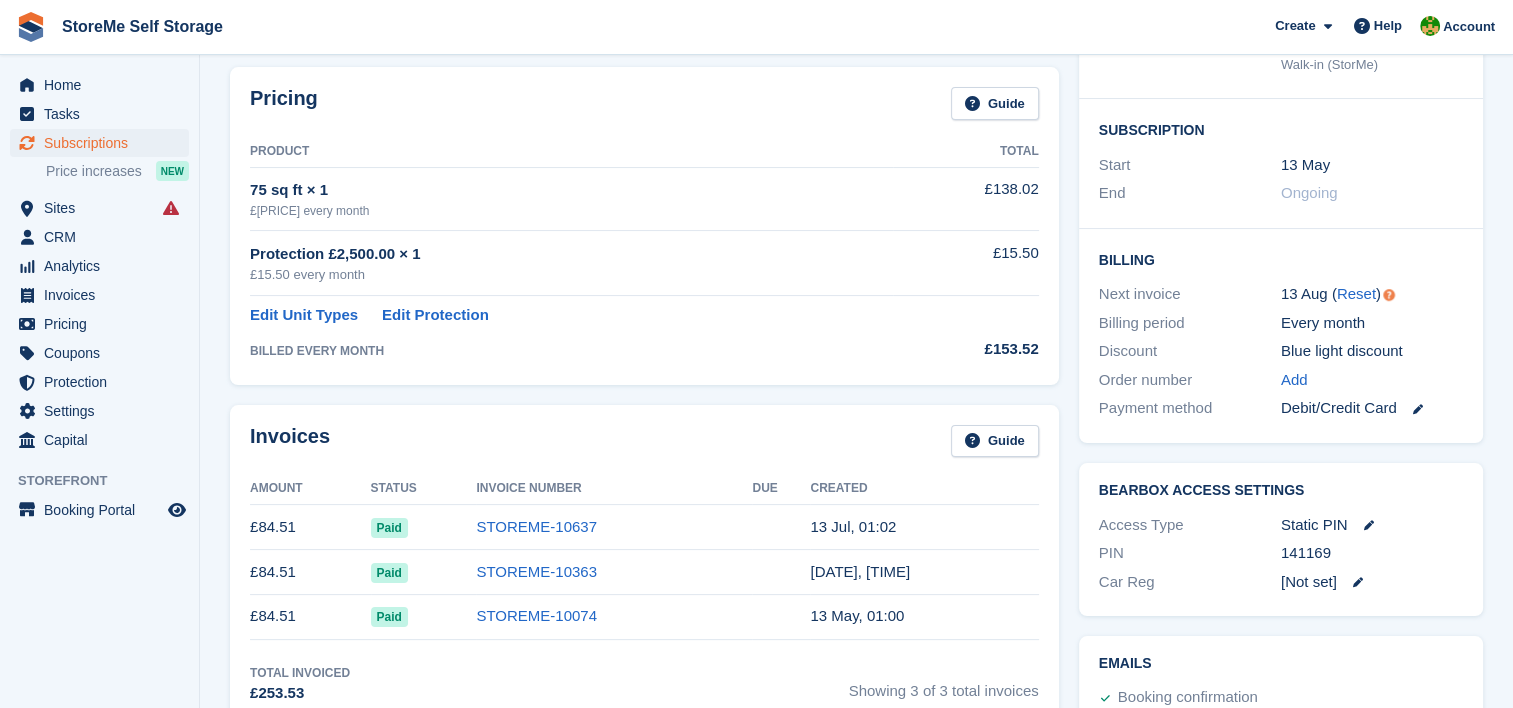 scroll, scrollTop: 0, scrollLeft: 0, axis: both 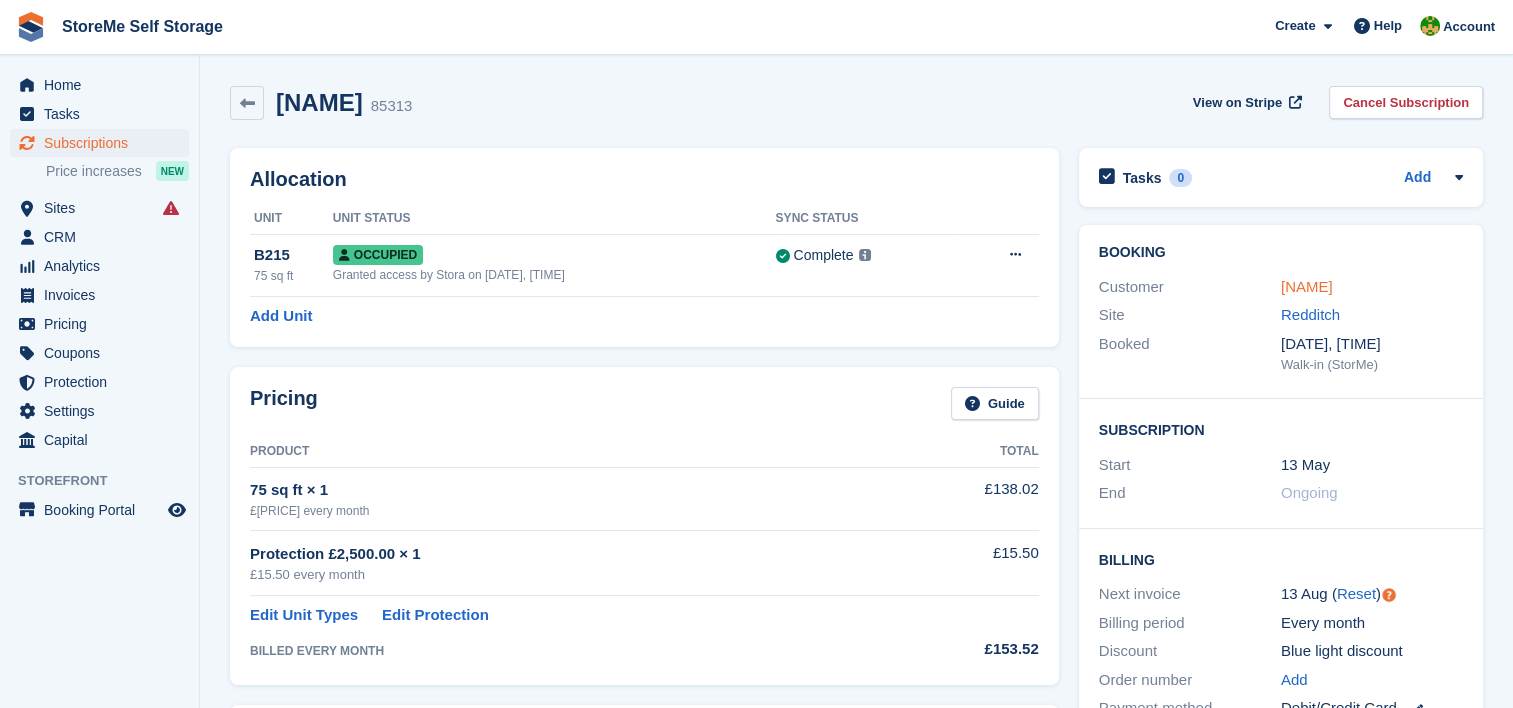 click on "[NAME]" at bounding box center (1307, 286) 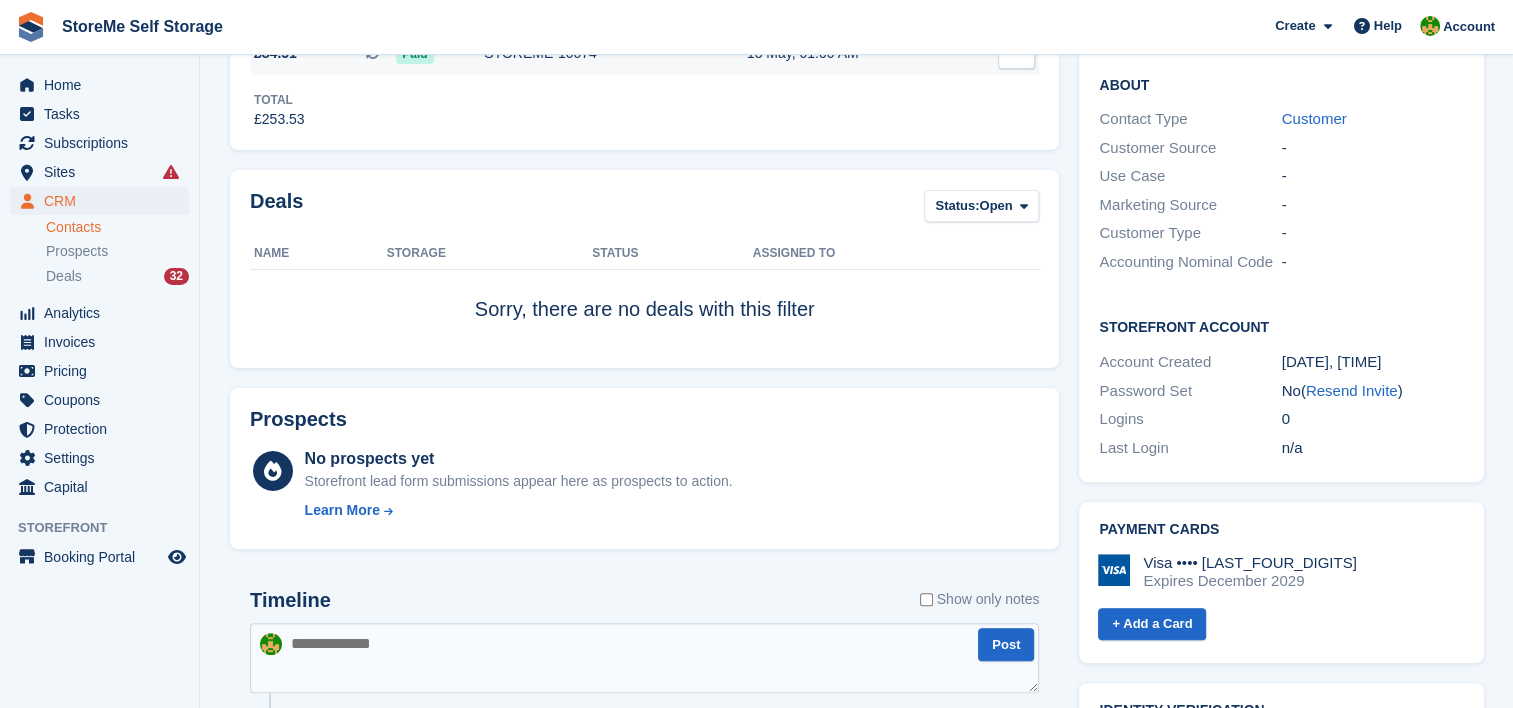 scroll, scrollTop: 168, scrollLeft: 0, axis: vertical 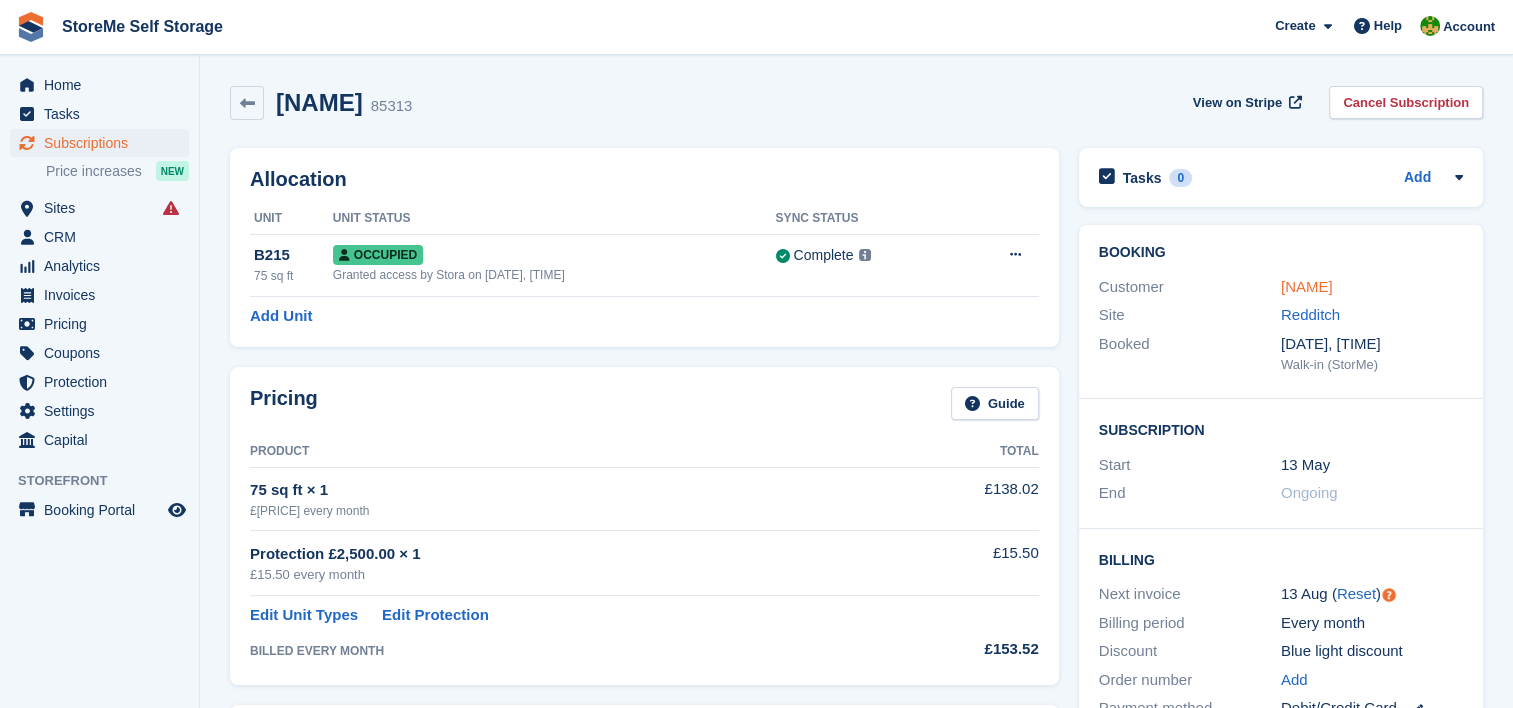 click on "[NAME]" at bounding box center [1307, 286] 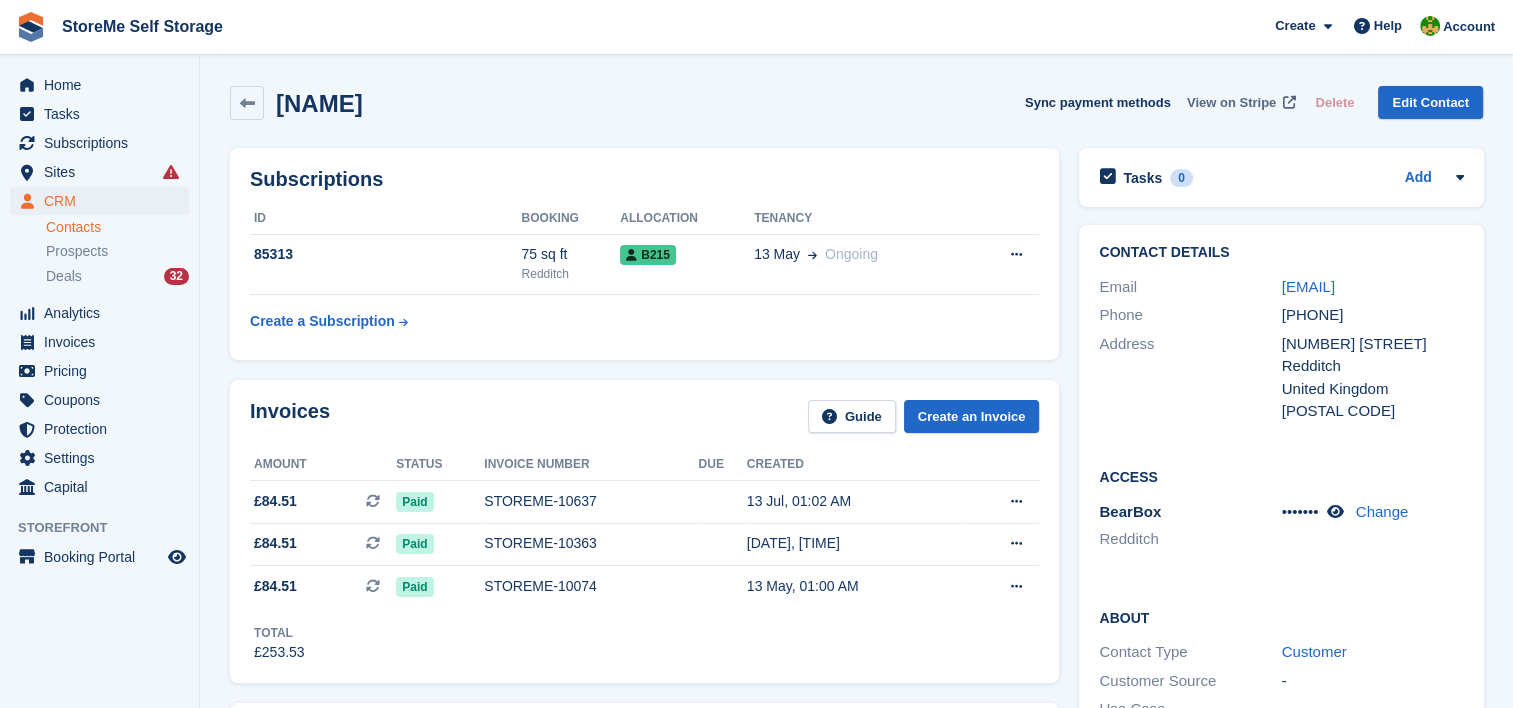 click on "View on Stripe" at bounding box center [1231, 103] 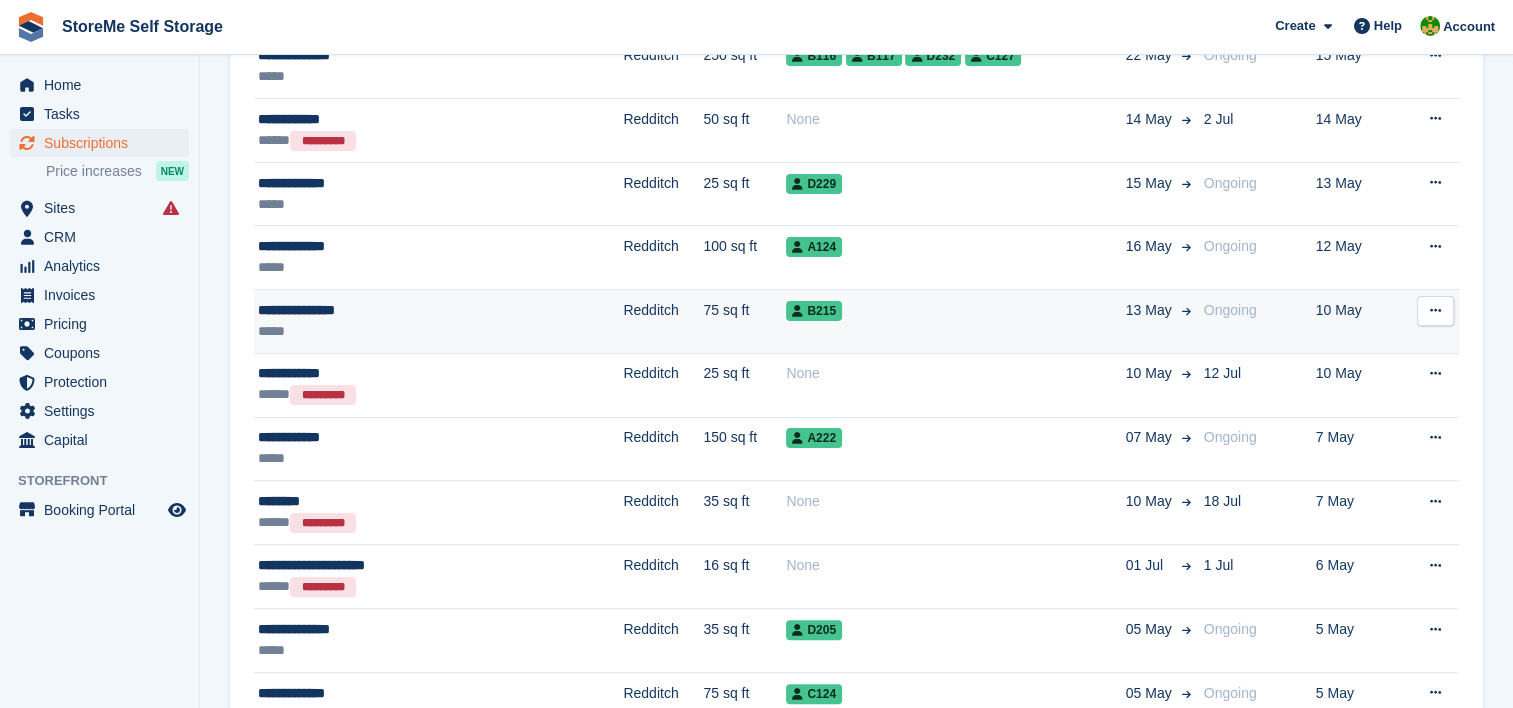 scroll, scrollTop: 400, scrollLeft: 0, axis: vertical 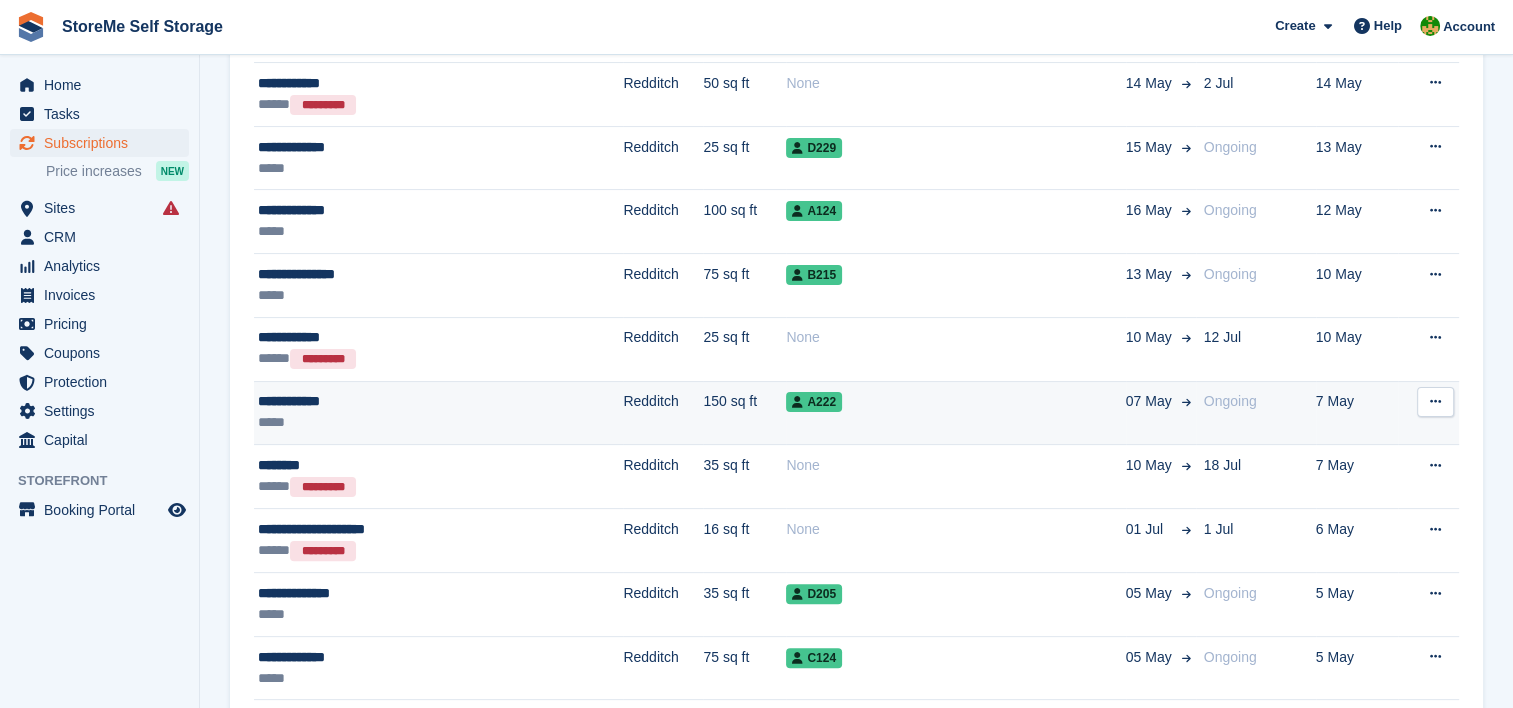 click on "150 sq ft" at bounding box center [744, 413] 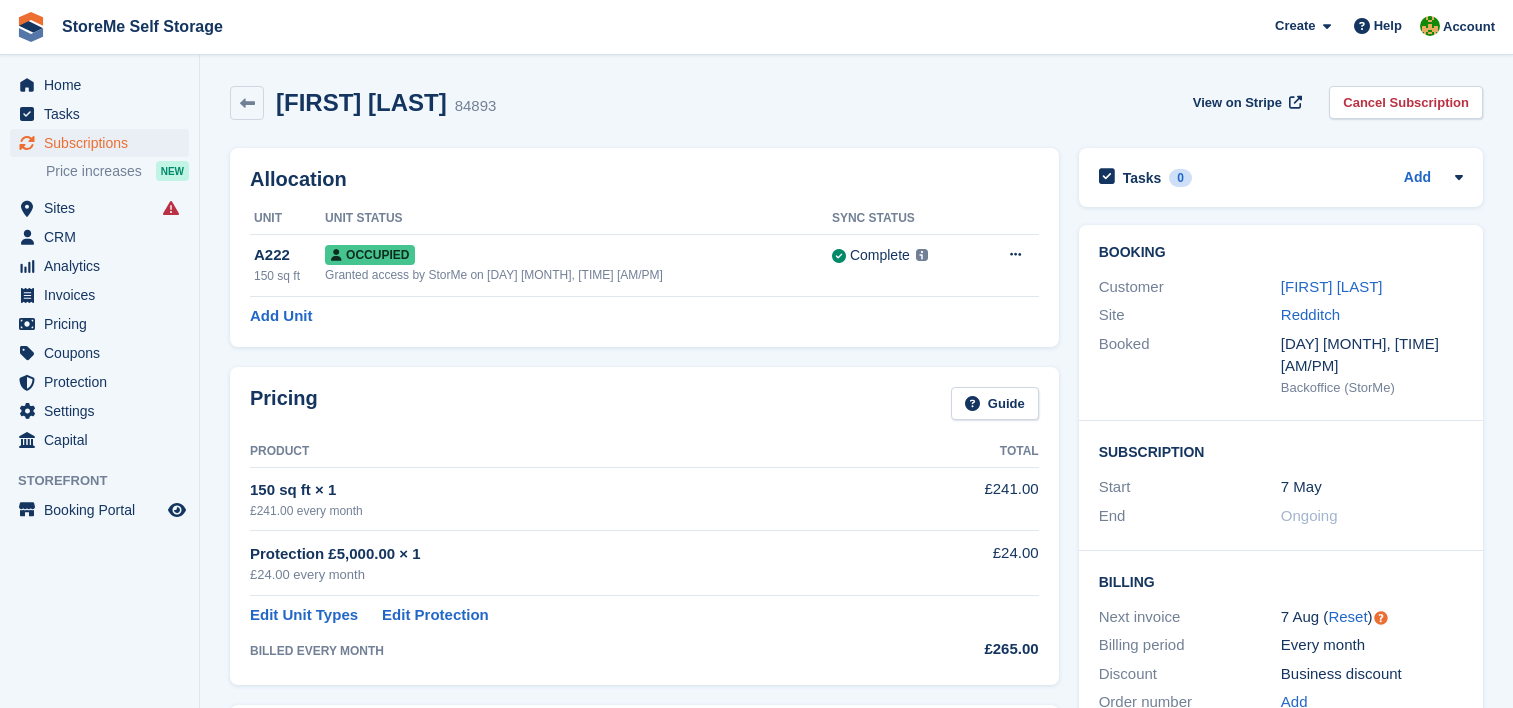 scroll, scrollTop: 0, scrollLeft: 0, axis: both 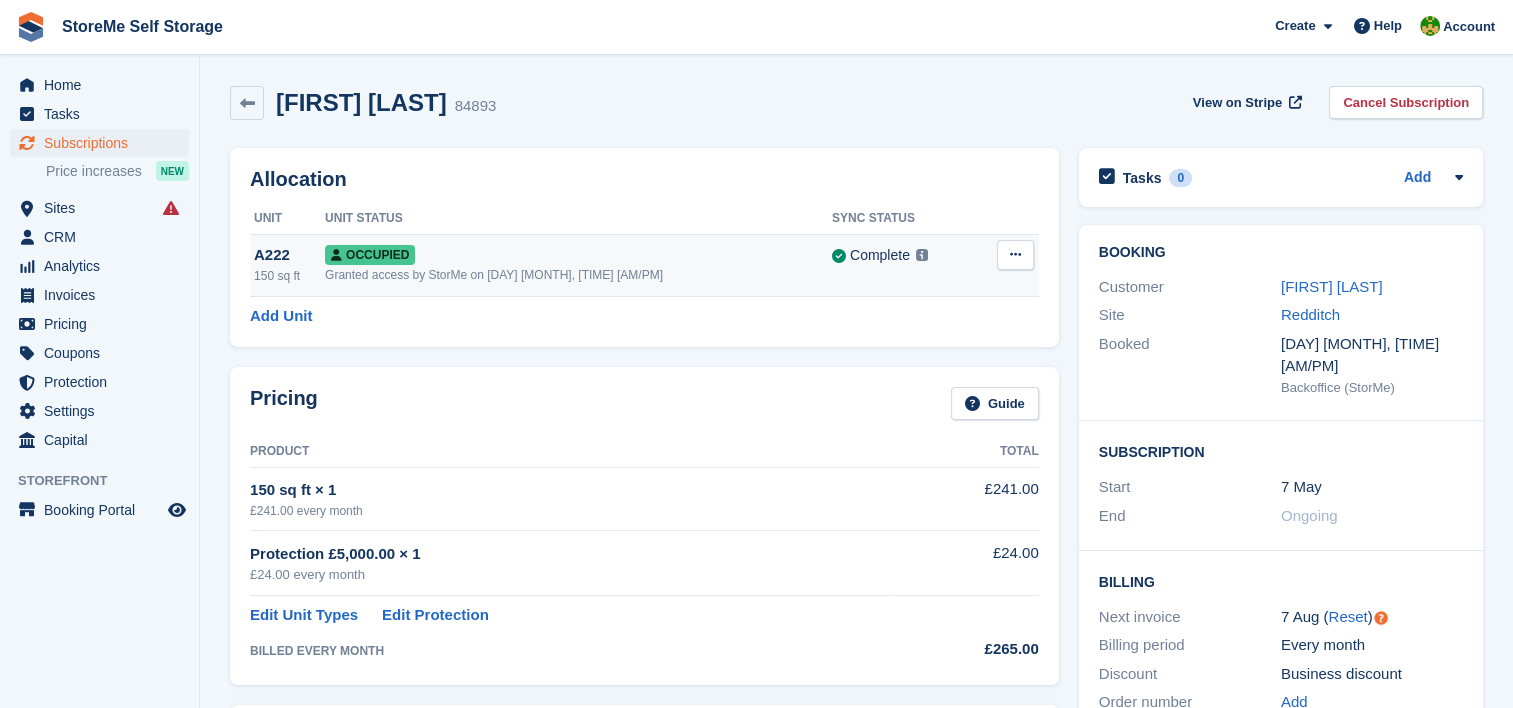 click on "Granted access by StorMe on [DAY] [MONTH],  [TIME] [AM/PM]" at bounding box center [578, 275] 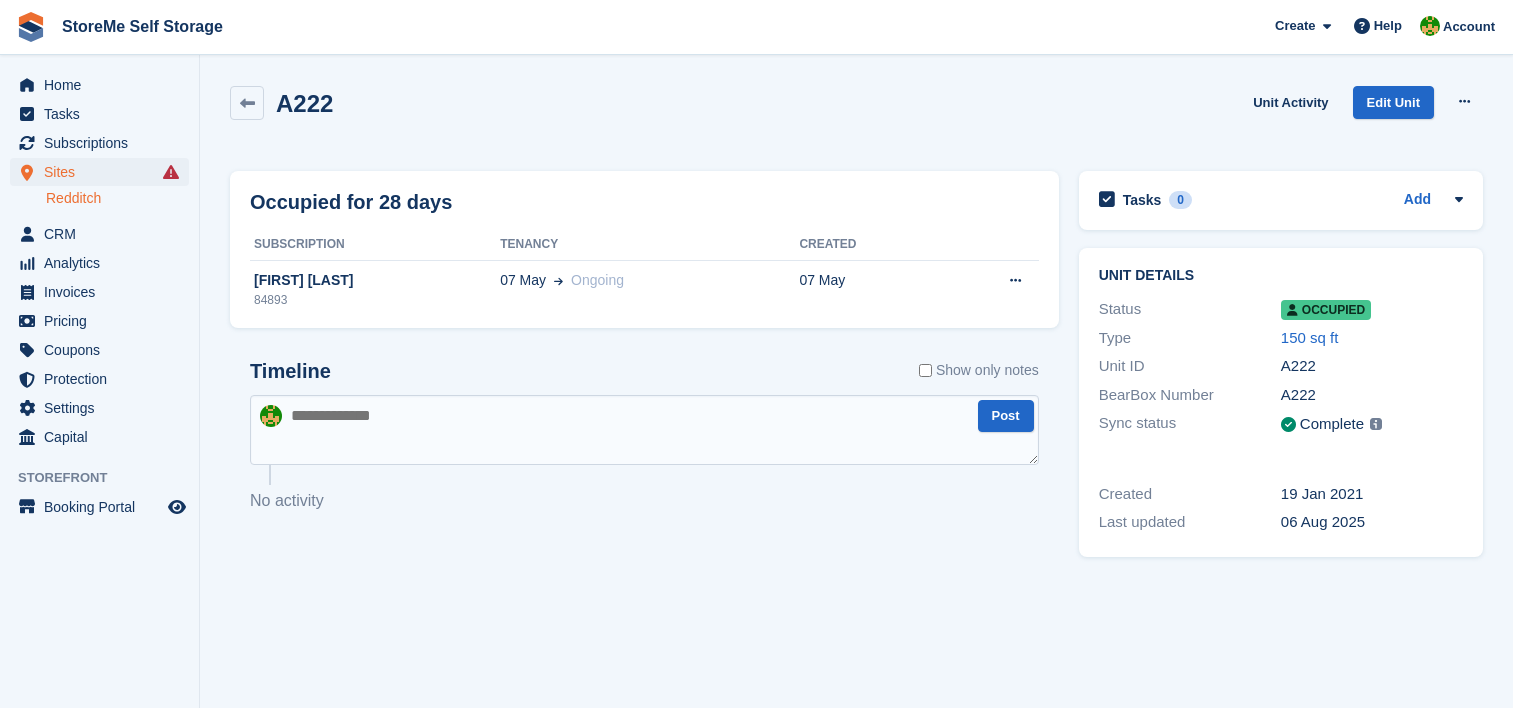 scroll, scrollTop: 0, scrollLeft: 0, axis: both 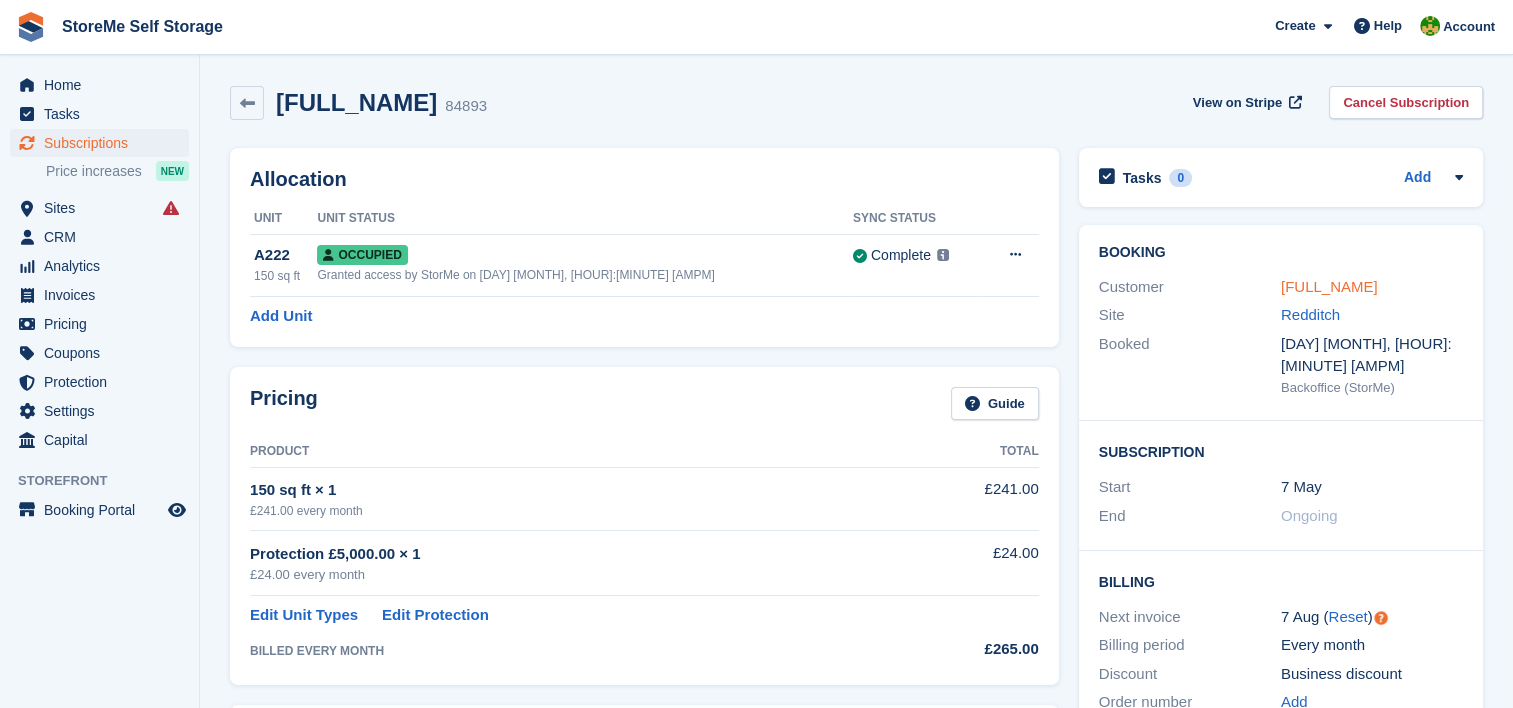 click on "[FIRST] [LAST]" at bounding box center [1329, 286] 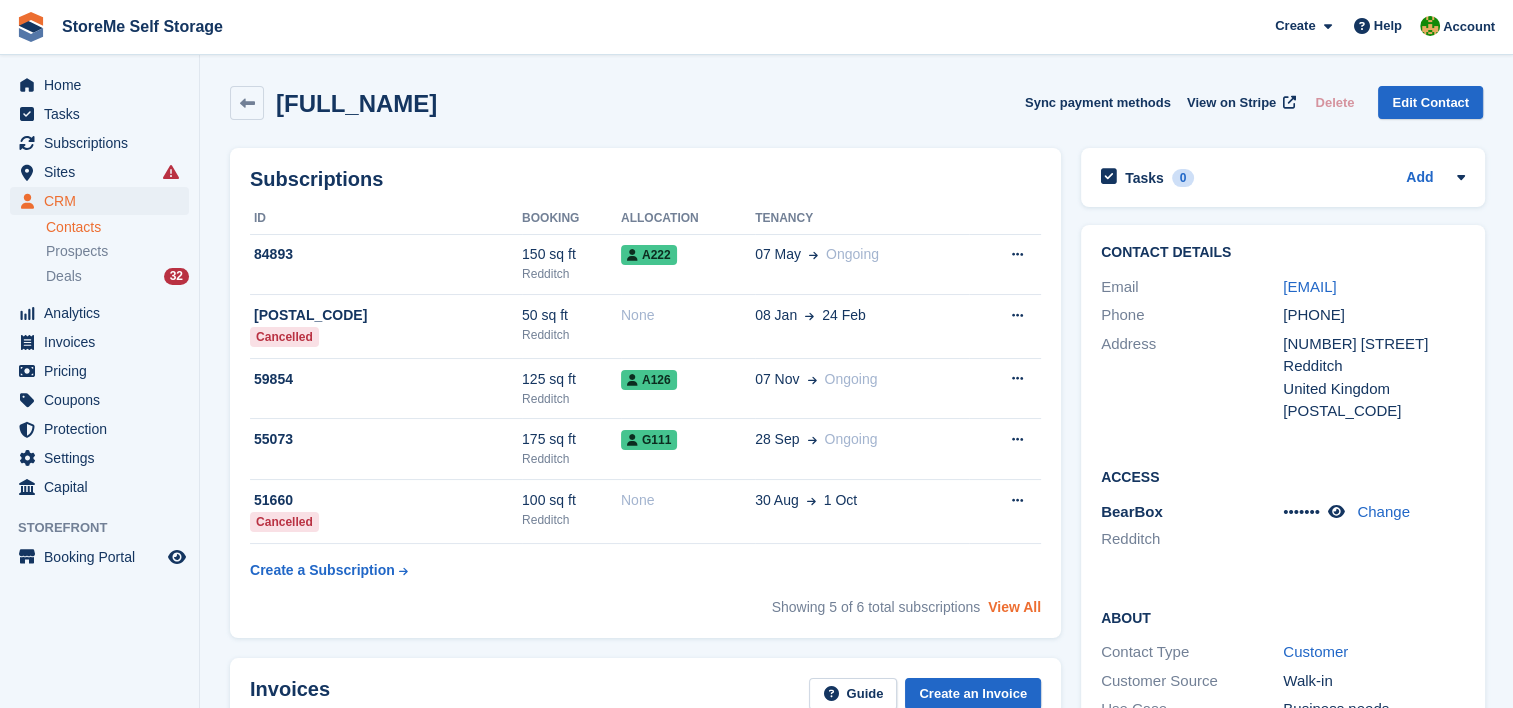click on "View All" at bounding box center [1014, 607] 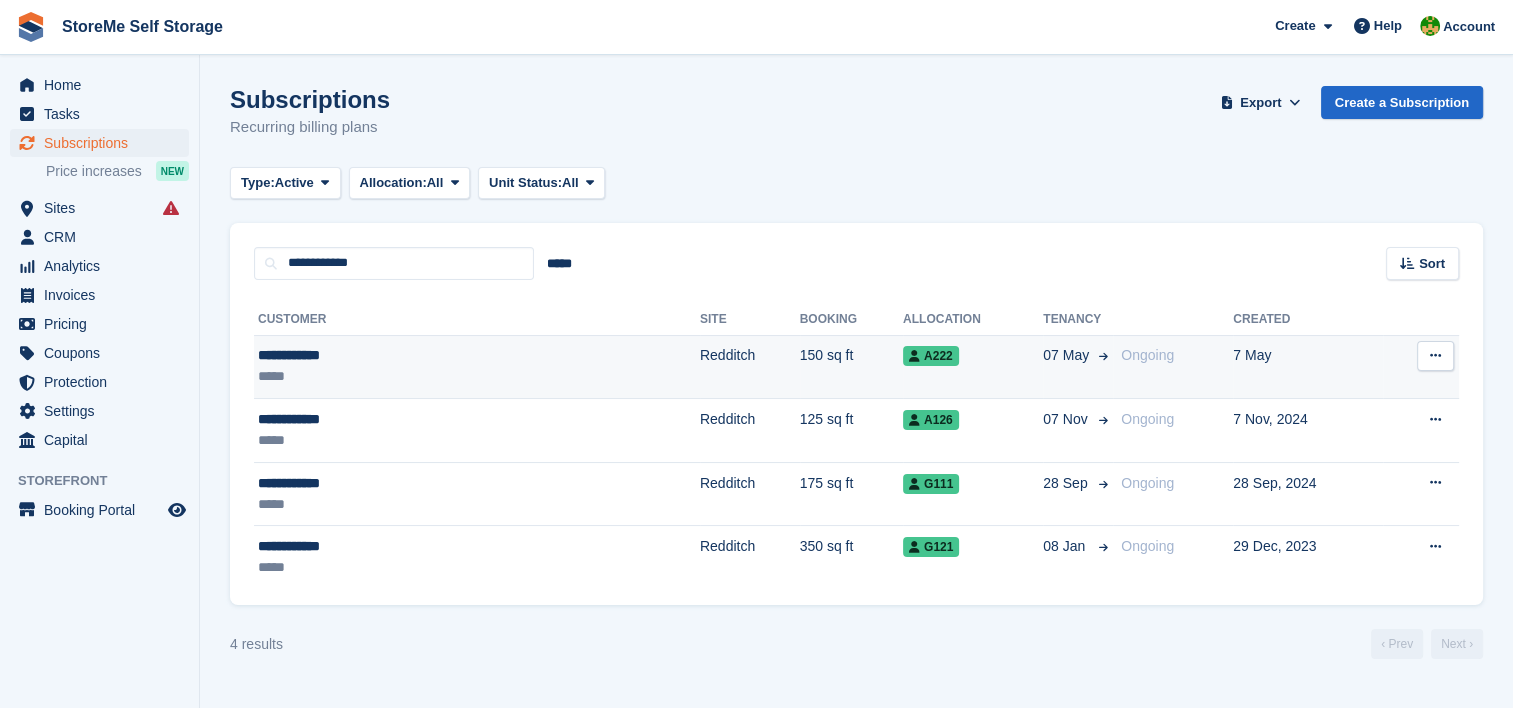 click on "Redditch" at bounding box center (750, 367) 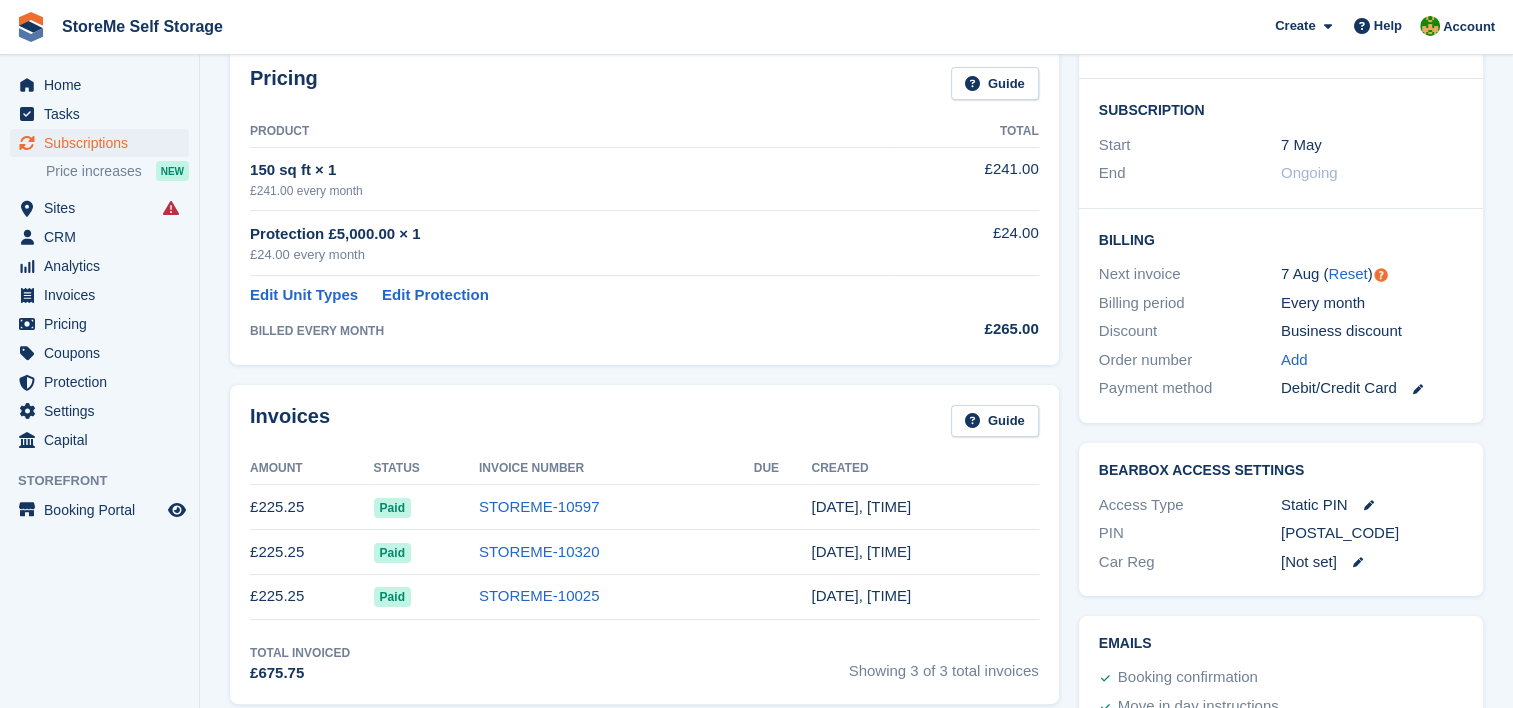 scroll, scrollTop: 0, scrollLeft: 0, axis: both 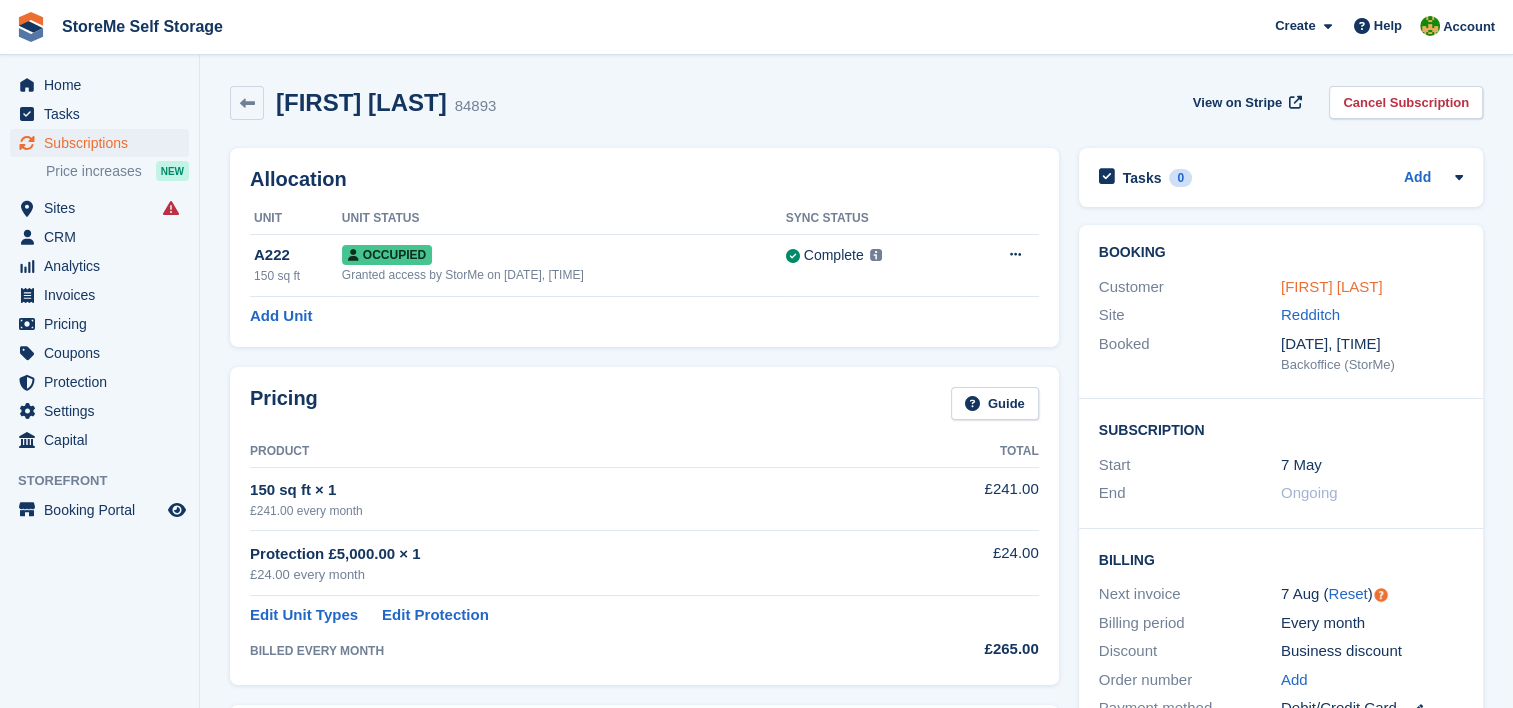 click on "[FIRST] [LAST]" at bounding box center [1332, 286] 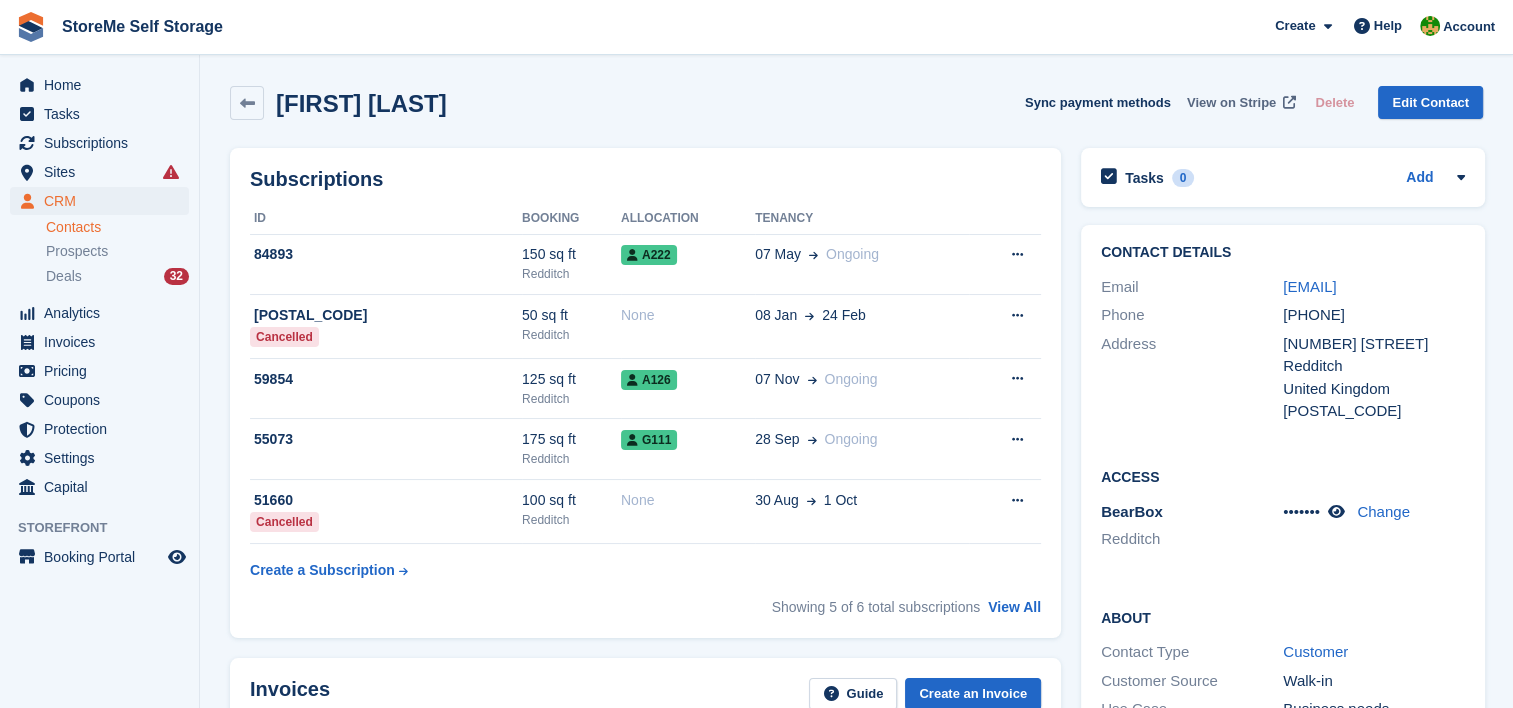click on "View on Stripe" at bounding box center [1231, 103] 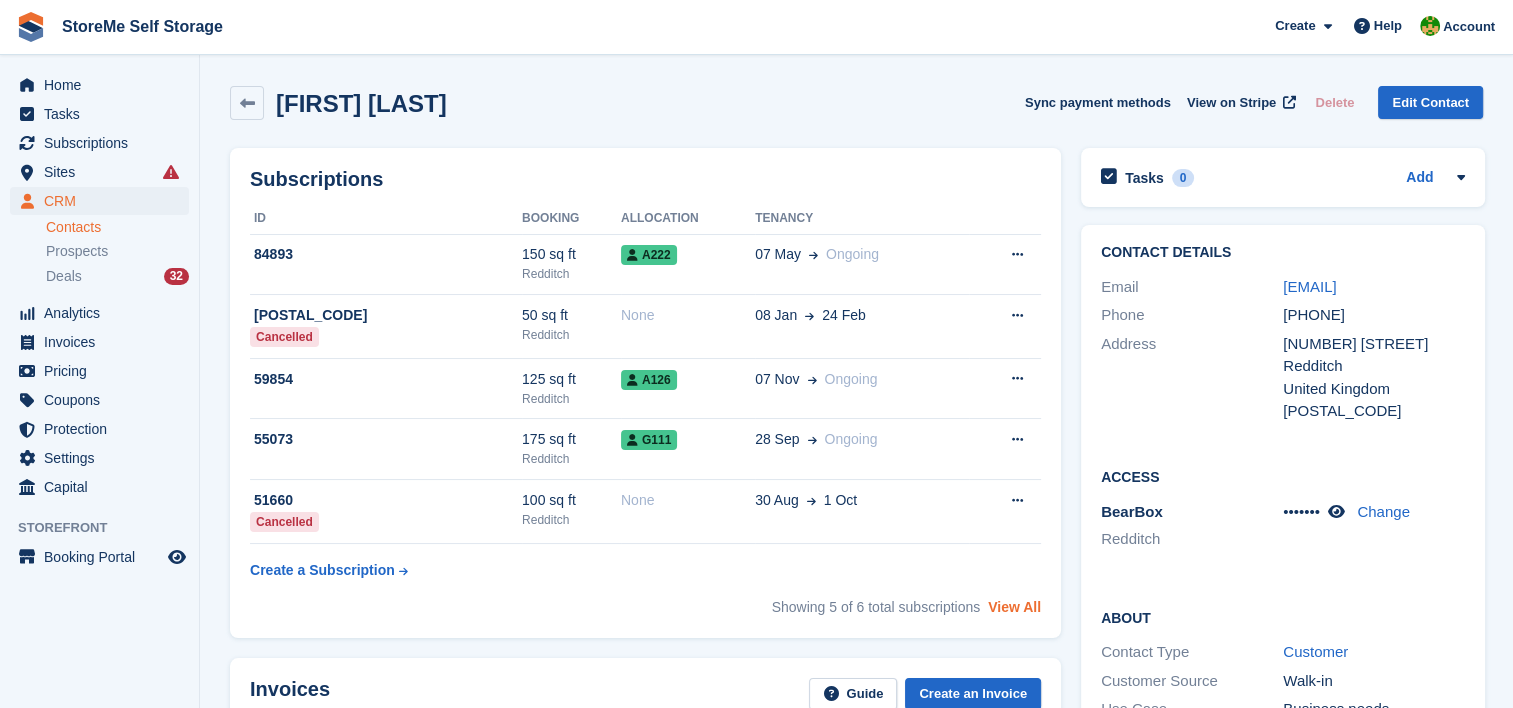 click on "View All" at bounding box center (1014, 607) 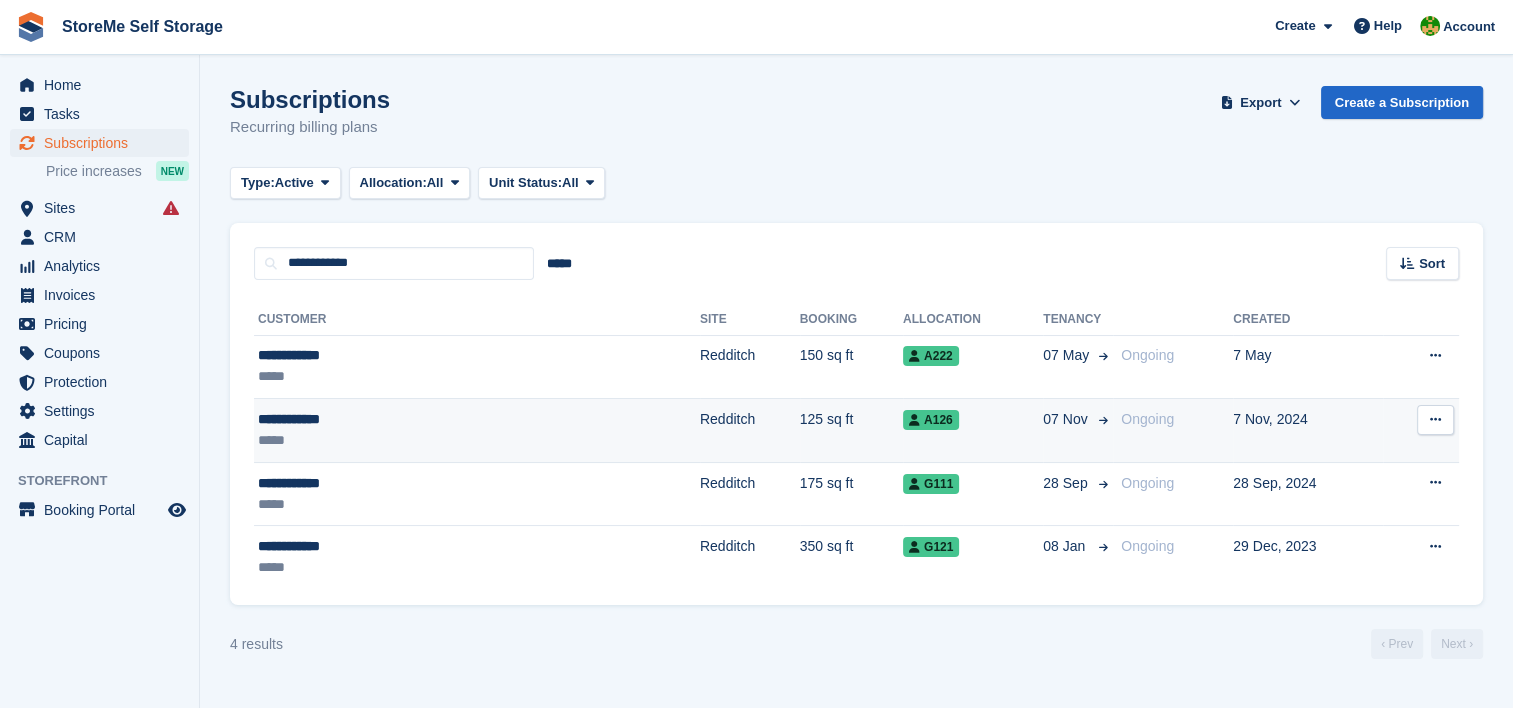 click on "125 sq ft" at bounding box center (851, 431) 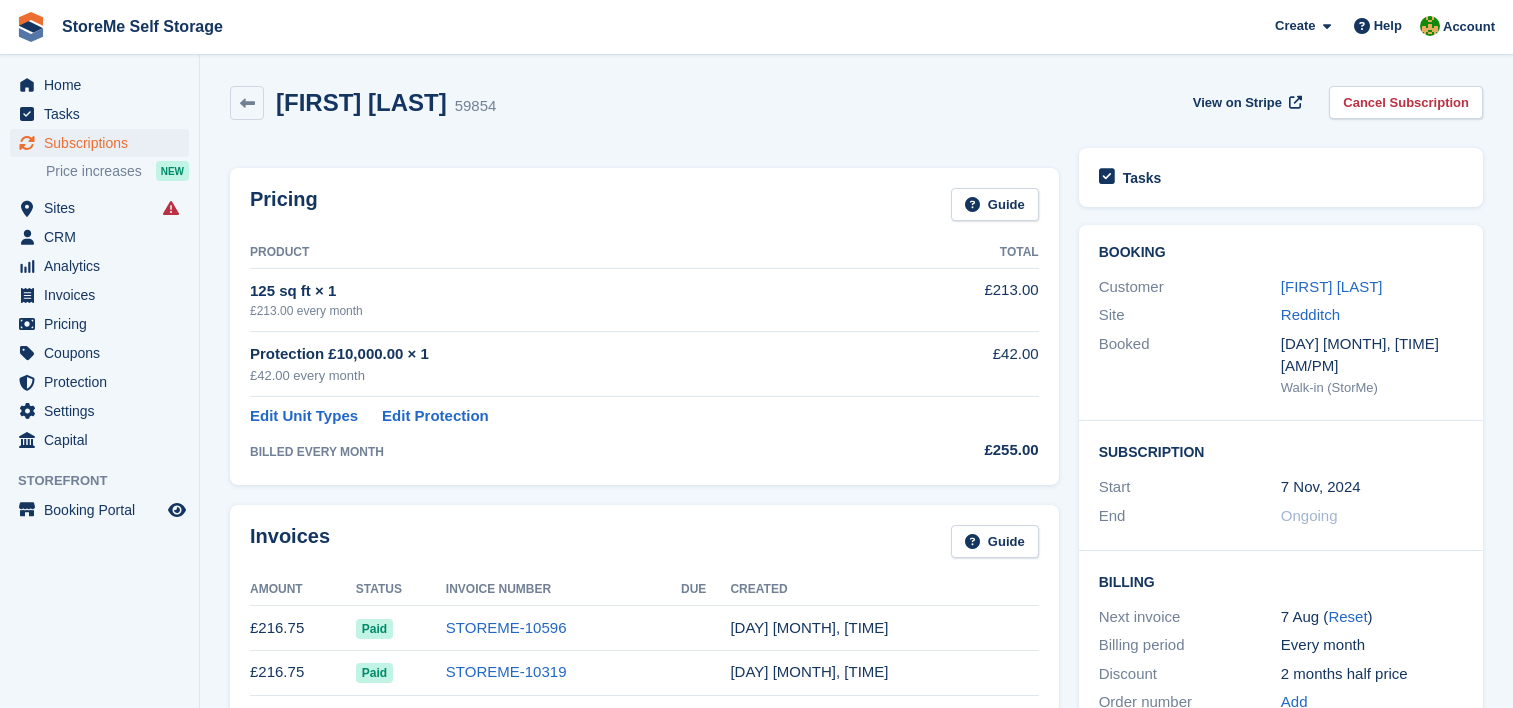 scroll, scrollTop: 0, scrollLeft: 0, axis: both 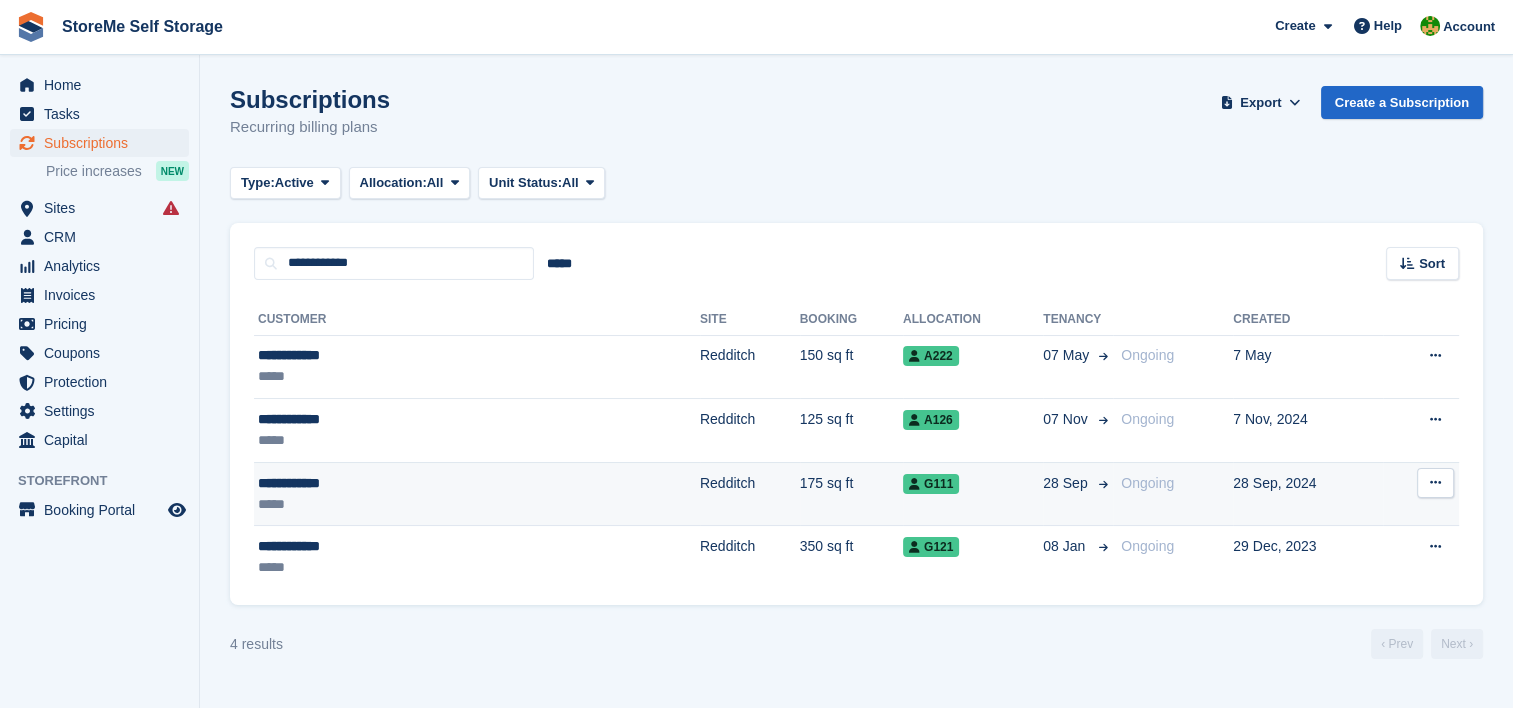 click on "175 sq ft" at bounding box center [851, 494] 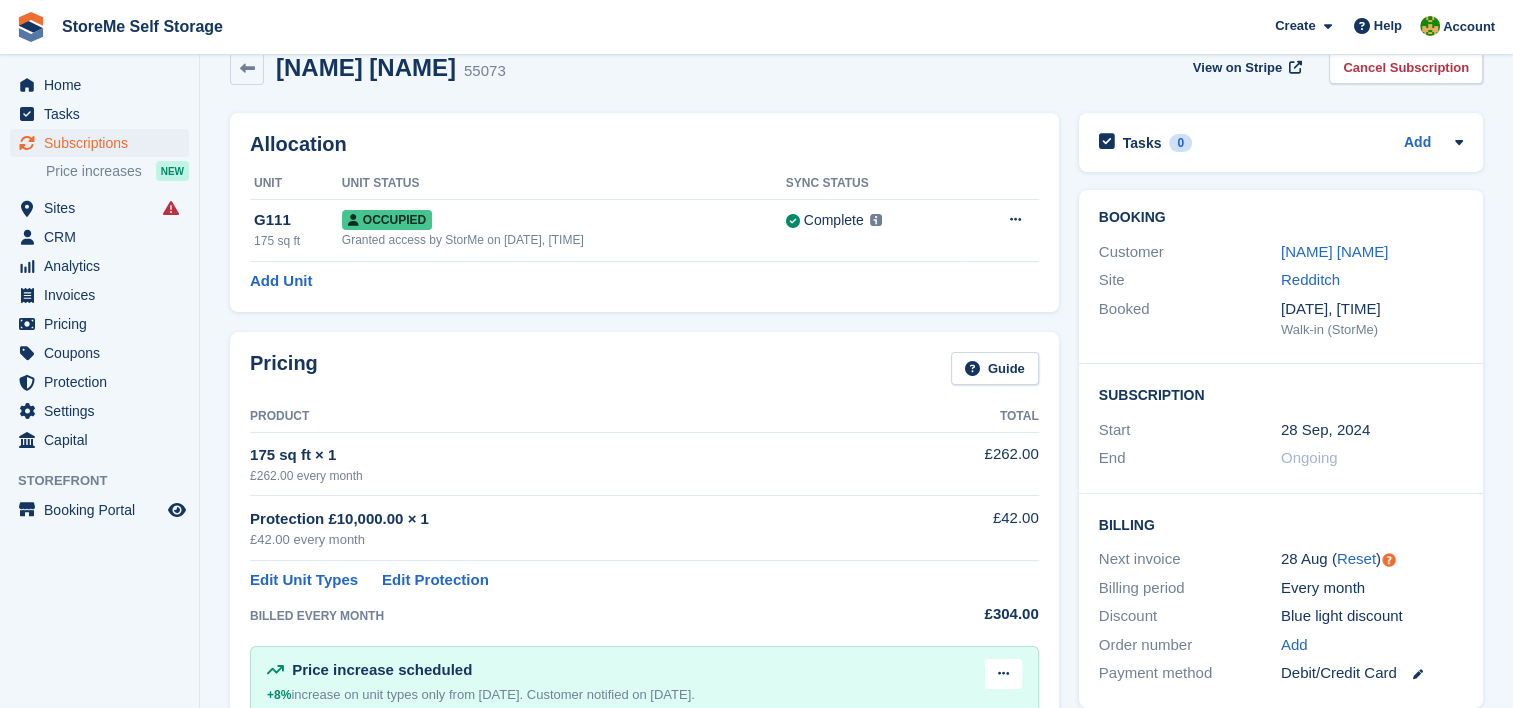 scroll, scrollTop: 0, scrollLeft: 0, axis: both 